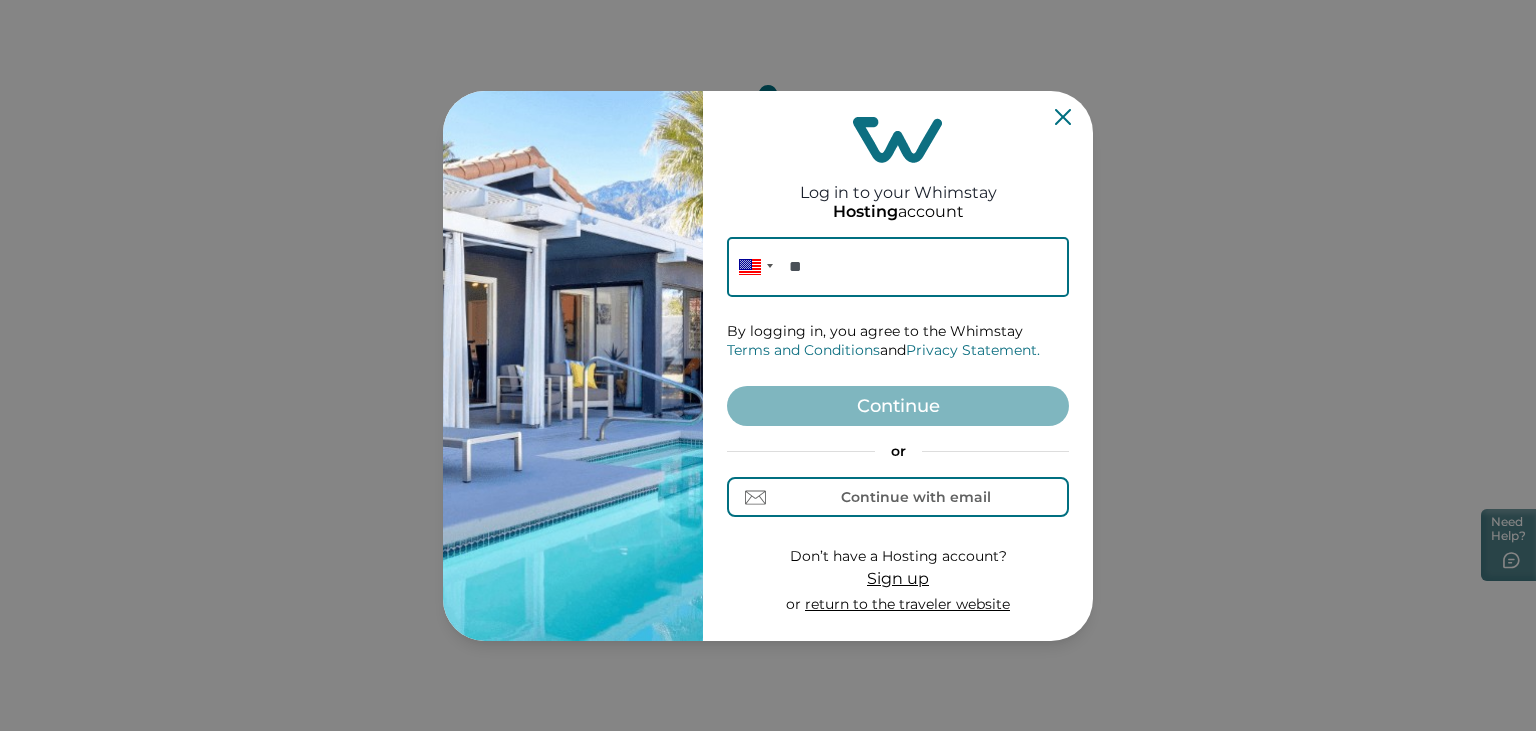scroll, scrollTop: 0, scrollLeft: 0, axis: both 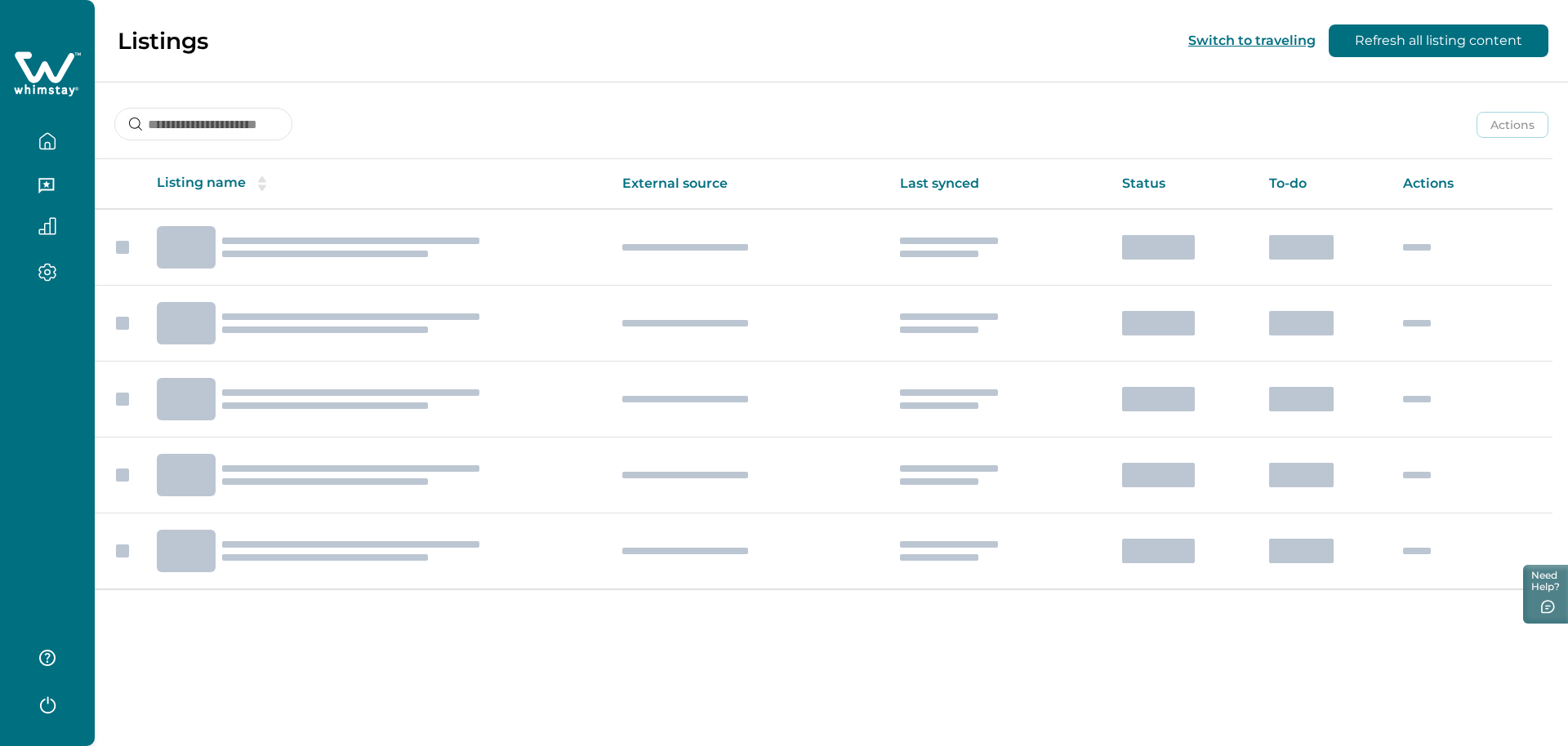 click 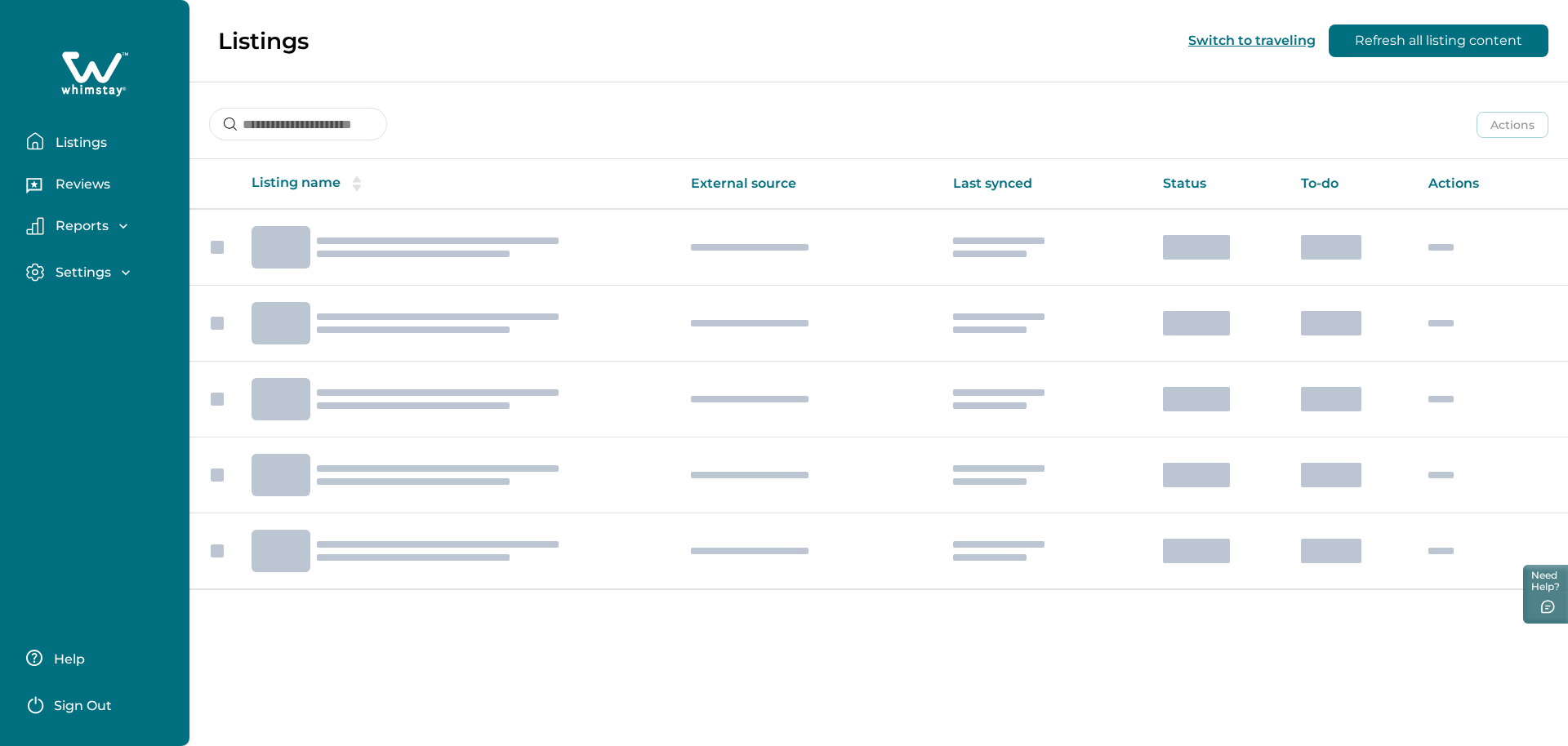click on "Sign Out" at bounding box center [82, 706] 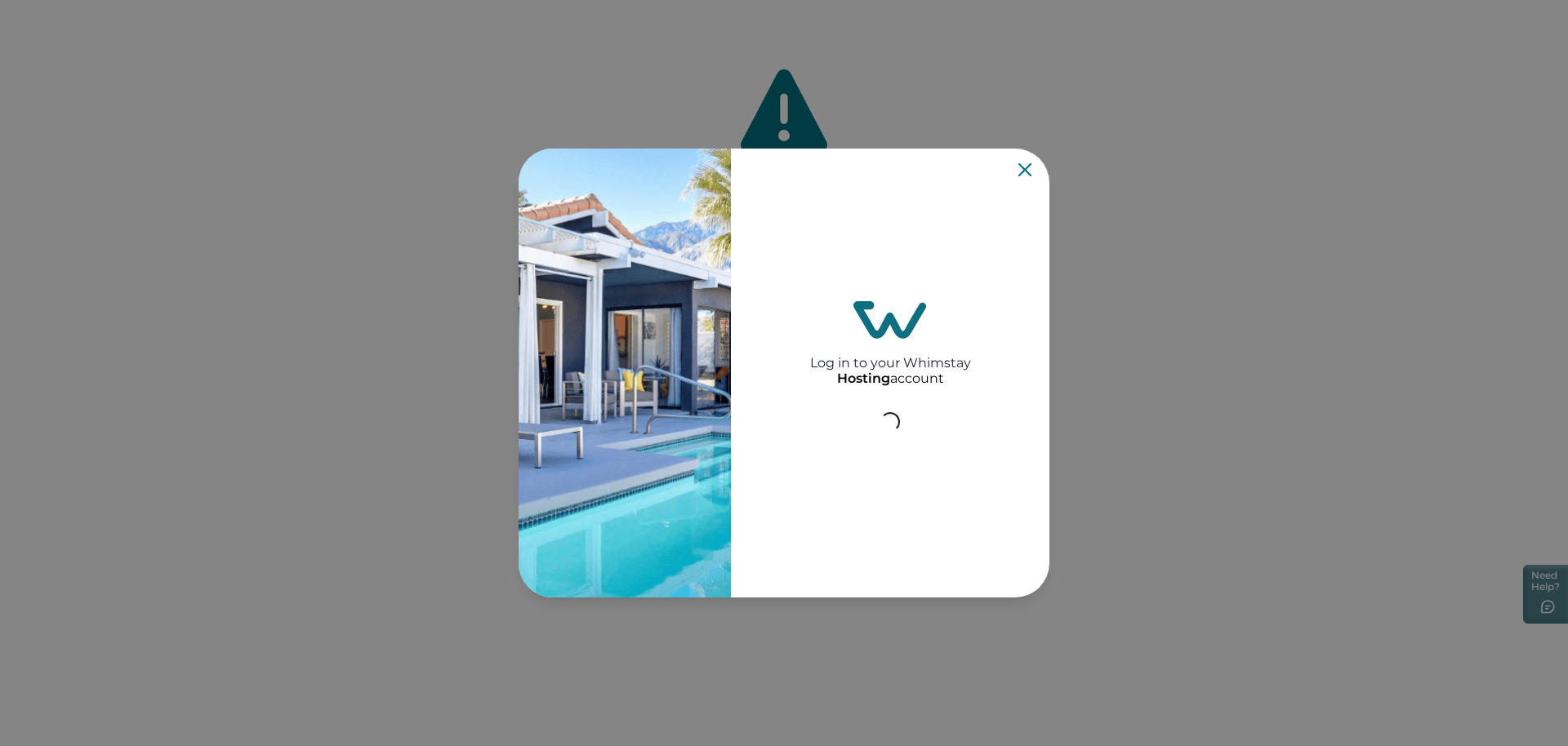 type 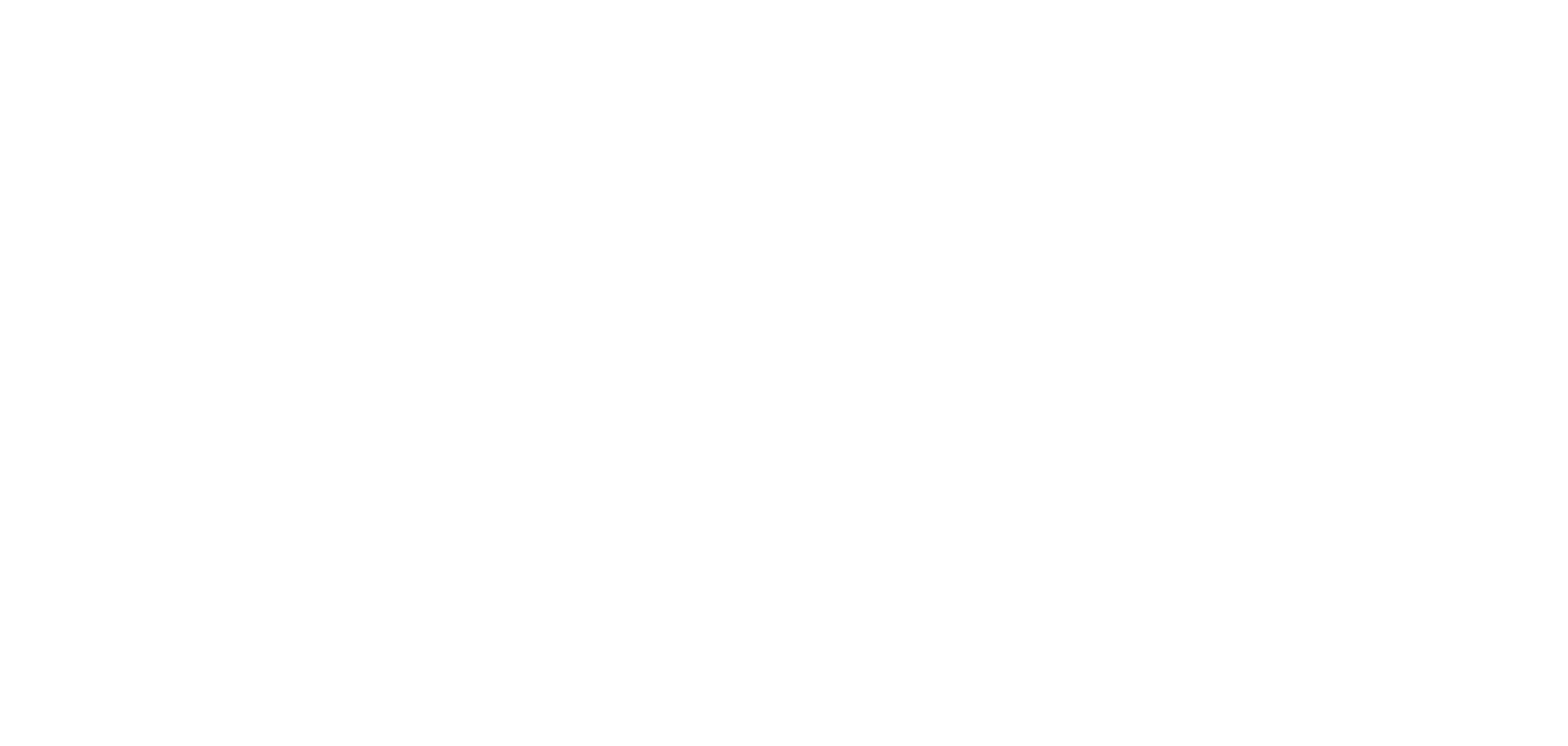 scroll, scrollTop: 0, scrollLeft: 0, axis: both 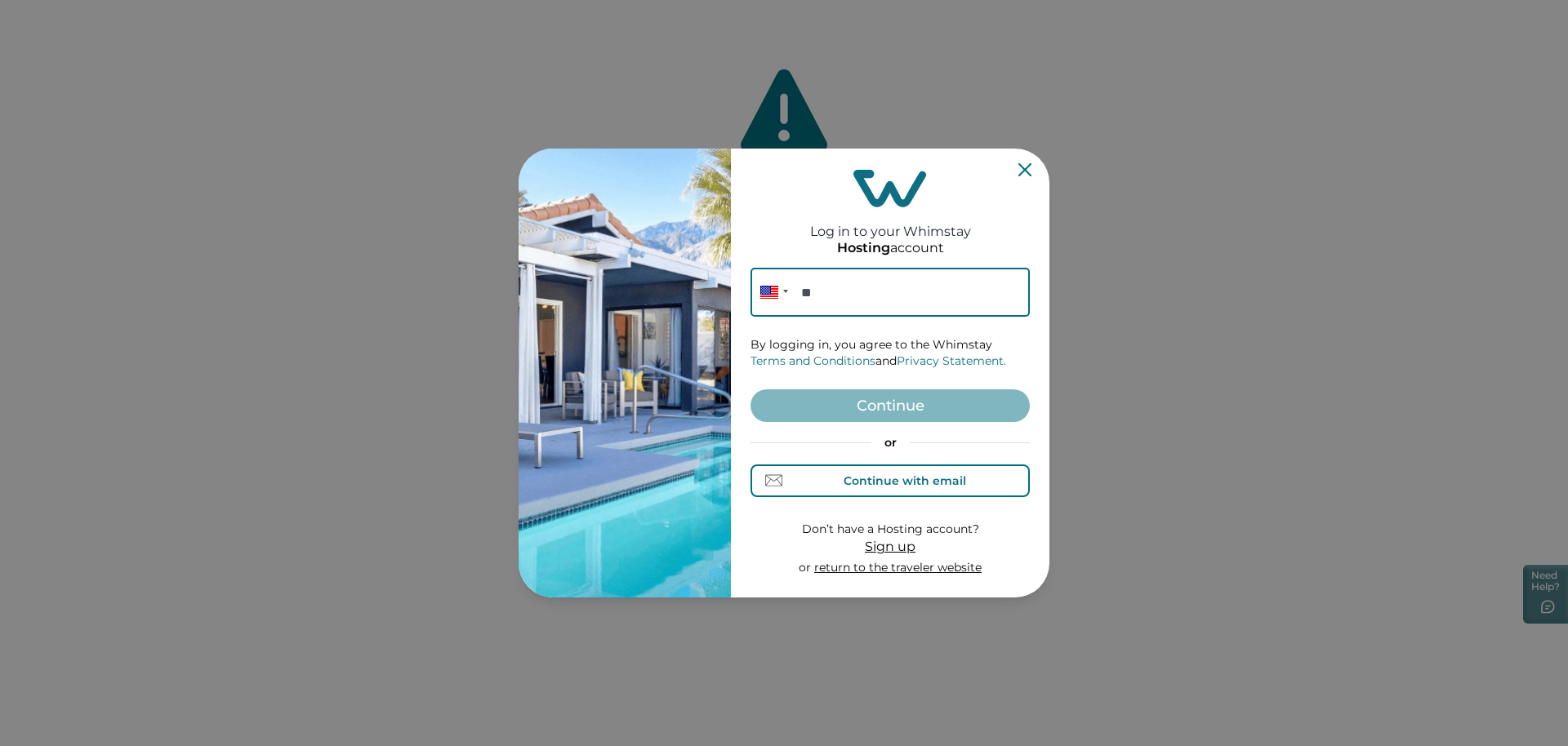 click on "Continue with email" at bounding box center [890, 481] 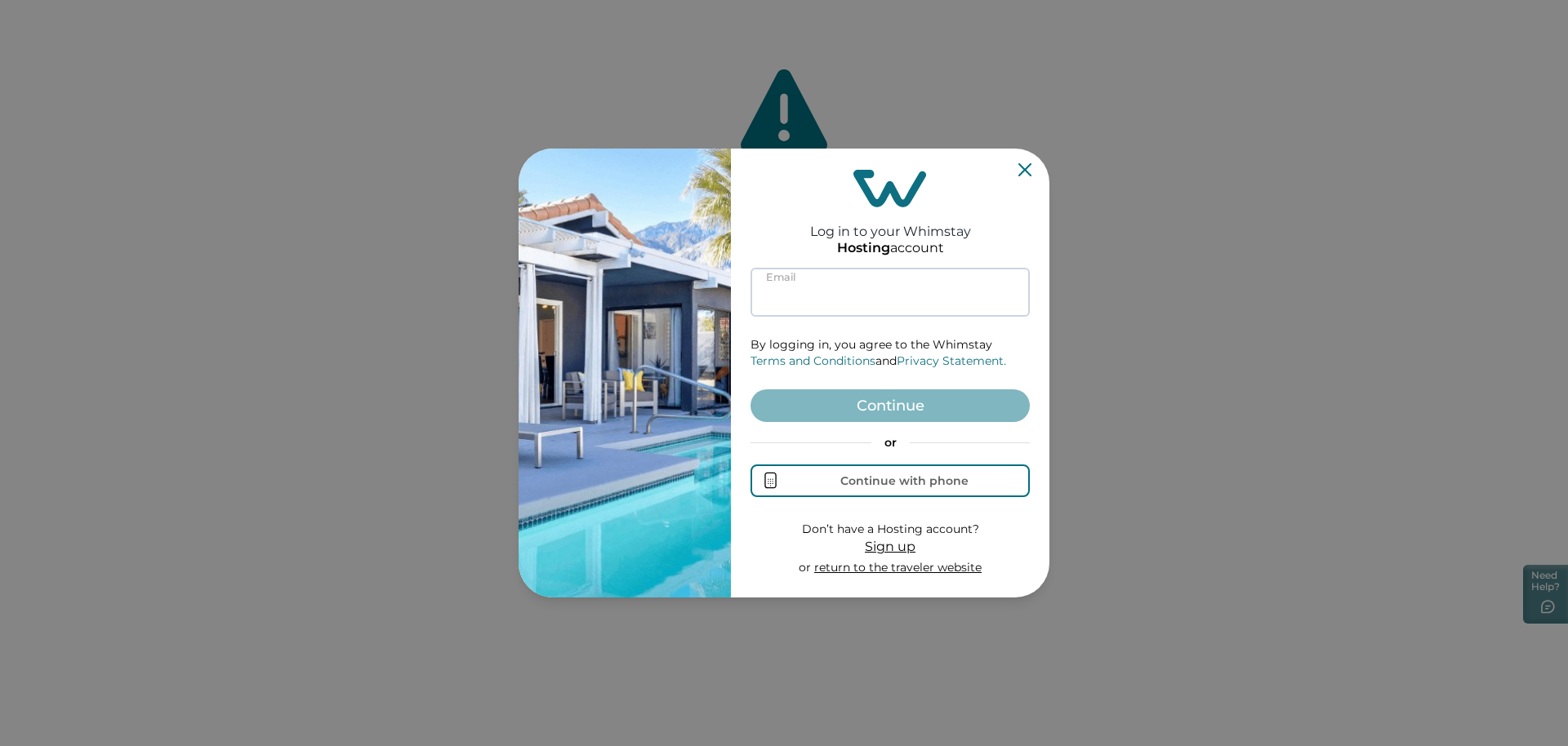 click at bounding box center [890, 292] 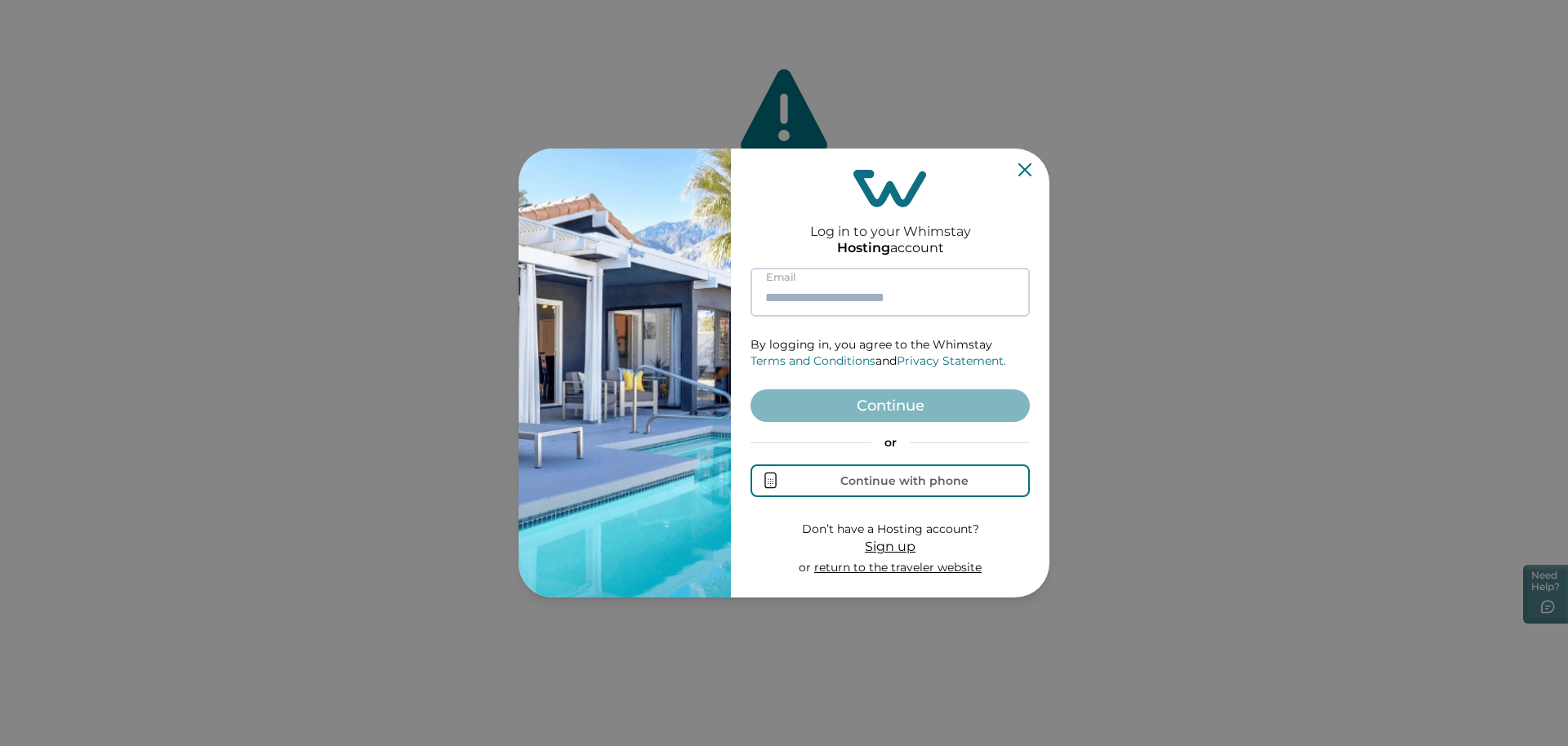 paste on "**********" 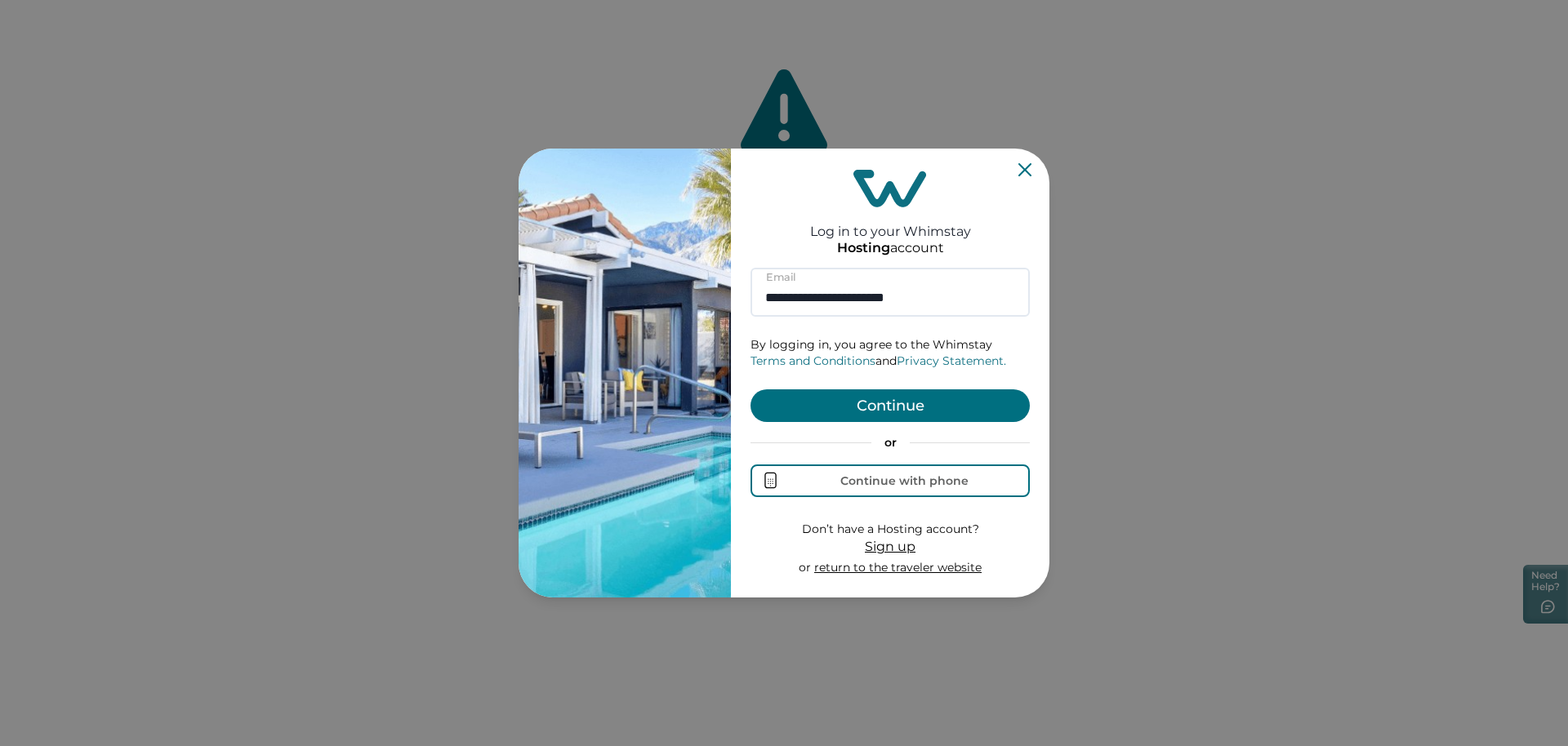 type on "**********" 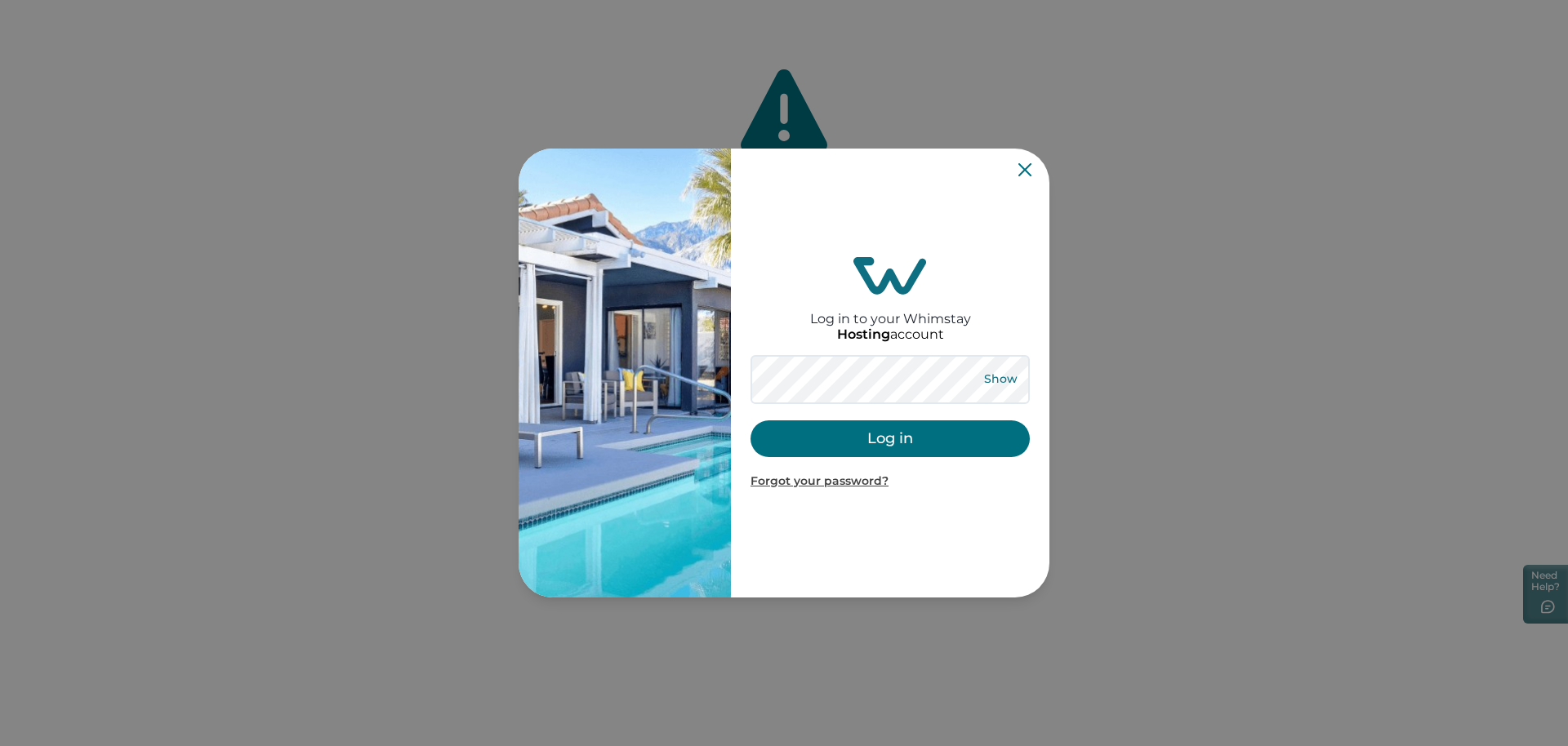 click on "Show" at bounding box center [1000, 380] 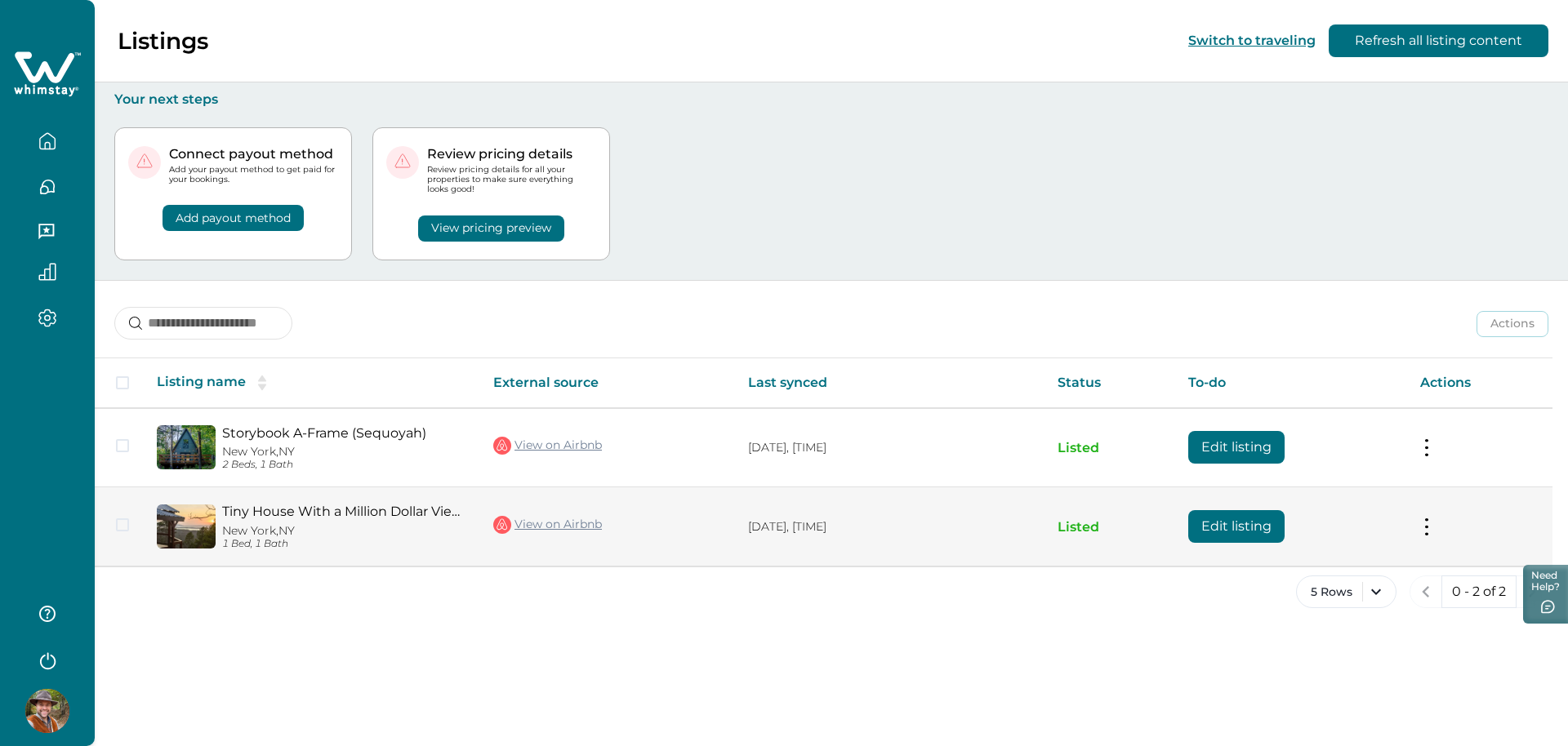 click on "Edit listing" at bounding box center (1236, 526) 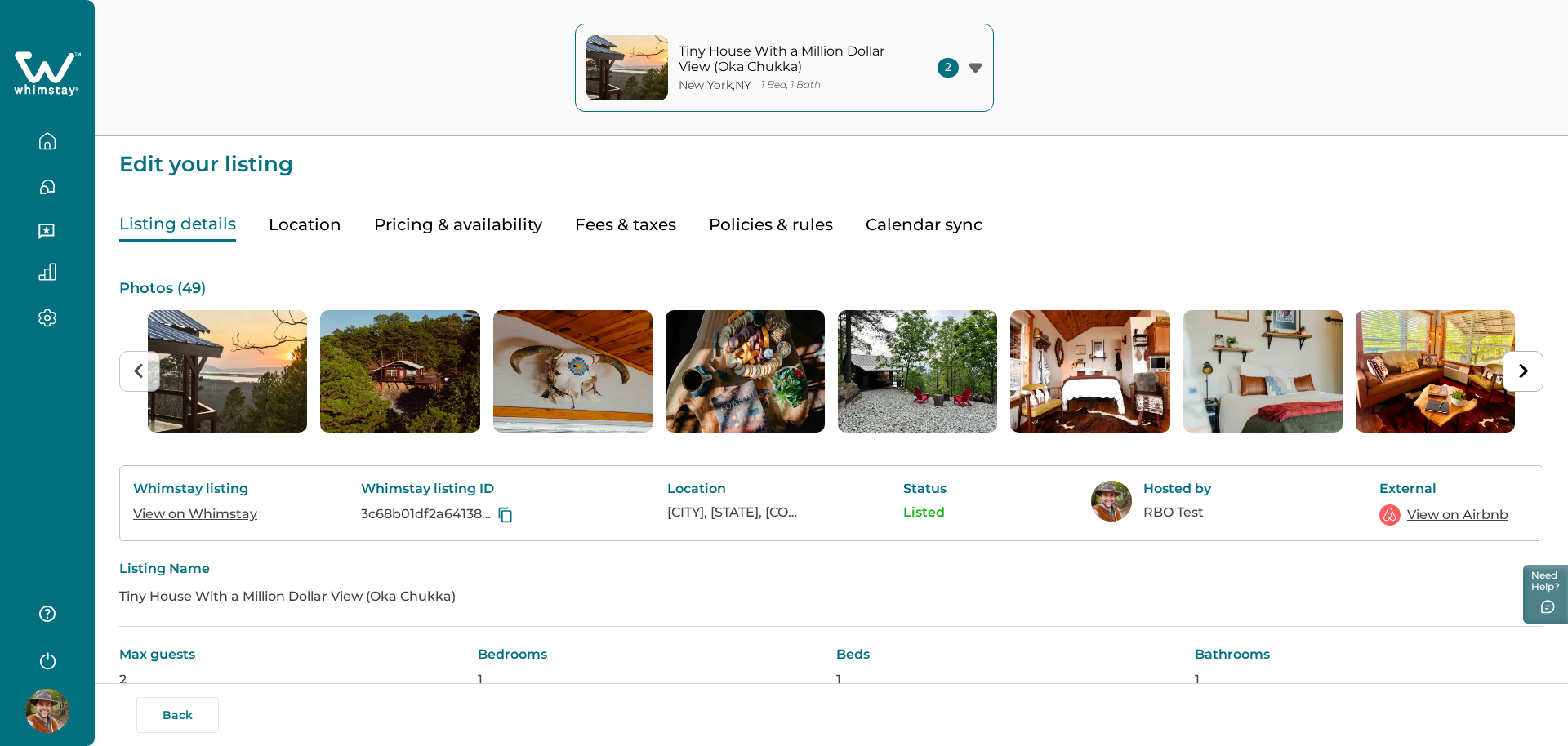 click on "Pricing & availability" at bounding box center (458, 224) 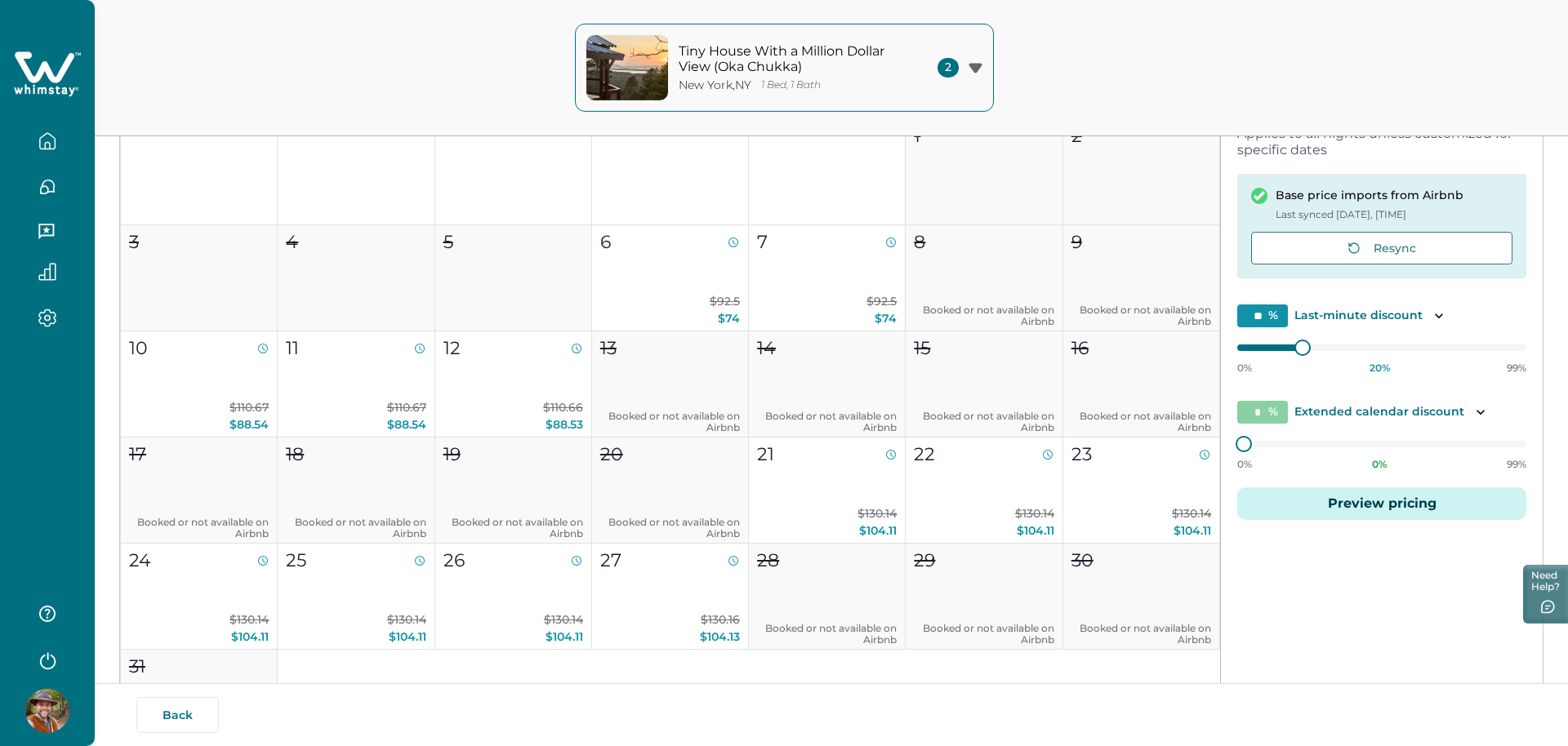 scroll, scrollTop: 231, scrollLeft: 0, axis: vertical 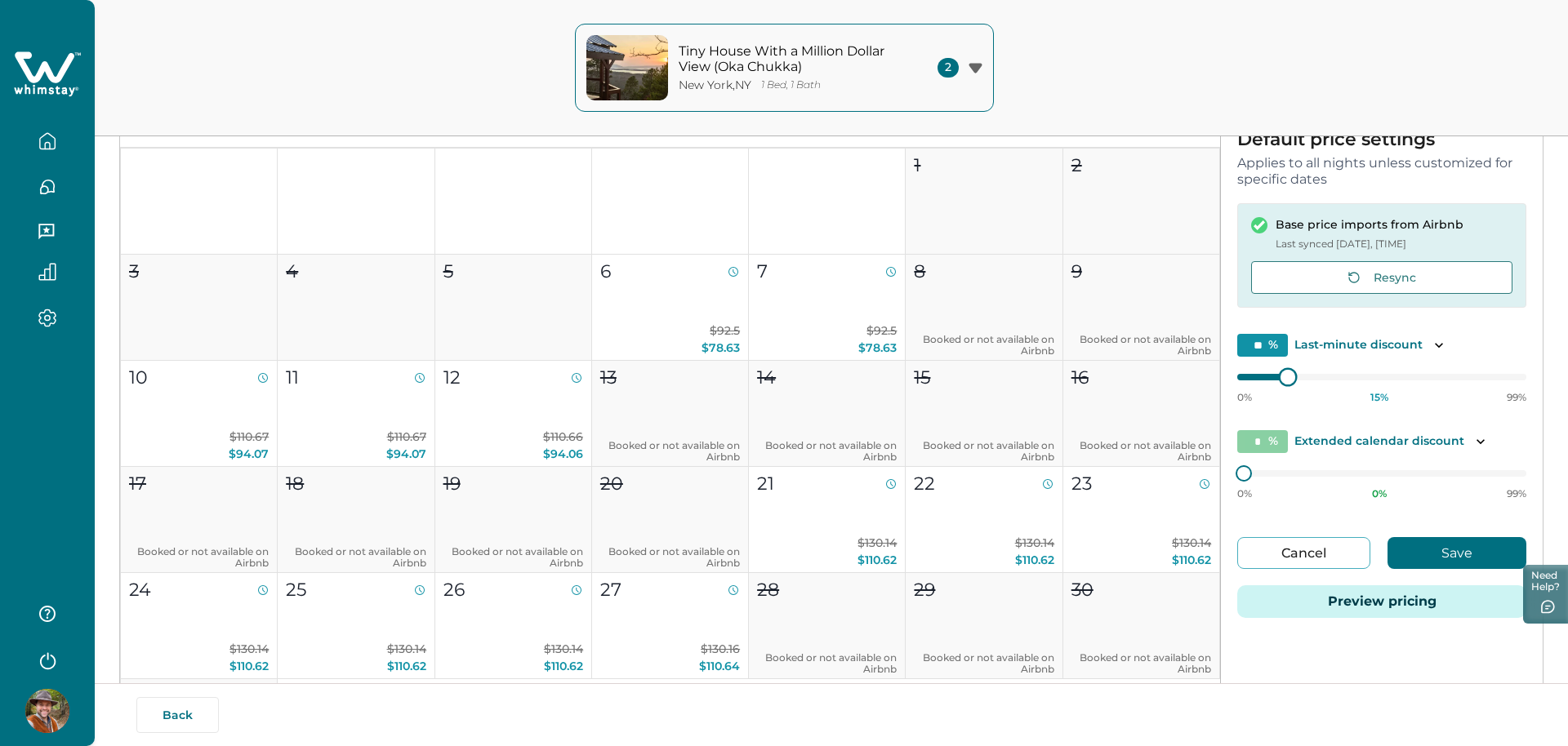 click on "August 2025 Select all dates for   August Su Mo Tu We Th Fr Sa 1 2 3 4 5 6 $92.5 $78.63 7 $92.5 $78.63 8 Booked or not available on Airbnb 9 Booked or not available on Airbnb 10 $110.67 $94.07 11 $110.67 $94.07 12 $110.66 $94.06 13 Booked or not available on Airbnb 14 Booked or not available on Airbnb 15 Booked or not available on Airbnb 16 Booked or not available on Airbnb 17 Booked or not available on Airbnb 18 Booked or not available on Airbnb 19 Booked or not available on Airbnb 20 Booked or not available on Airbnb 21 $130.14 $110.62 22 $130.14 $110.62 23 $130.14 $110.62 24 $130.14 $110.62 25 $130.14 $110.62 26 $130.14 $110.62 27 $130.16 $110.64 28 Booked or not available on Airbnb 29 Booked or not available on Airbnb 30 Booked or not available on Airbnb 31 Booked or not available on Airbnb Last Minute Discount (20%) Extended Calendar Discount (15%) Booked or not available September 2025 Select all dates for   September Su Mo Tu We Th Fr Sa 1 $103.33 $87.83 2 $103.33 $87.83 3 $103.34 $87.84 4 5 6 $123 7 8" at bounding box center [831, 381] 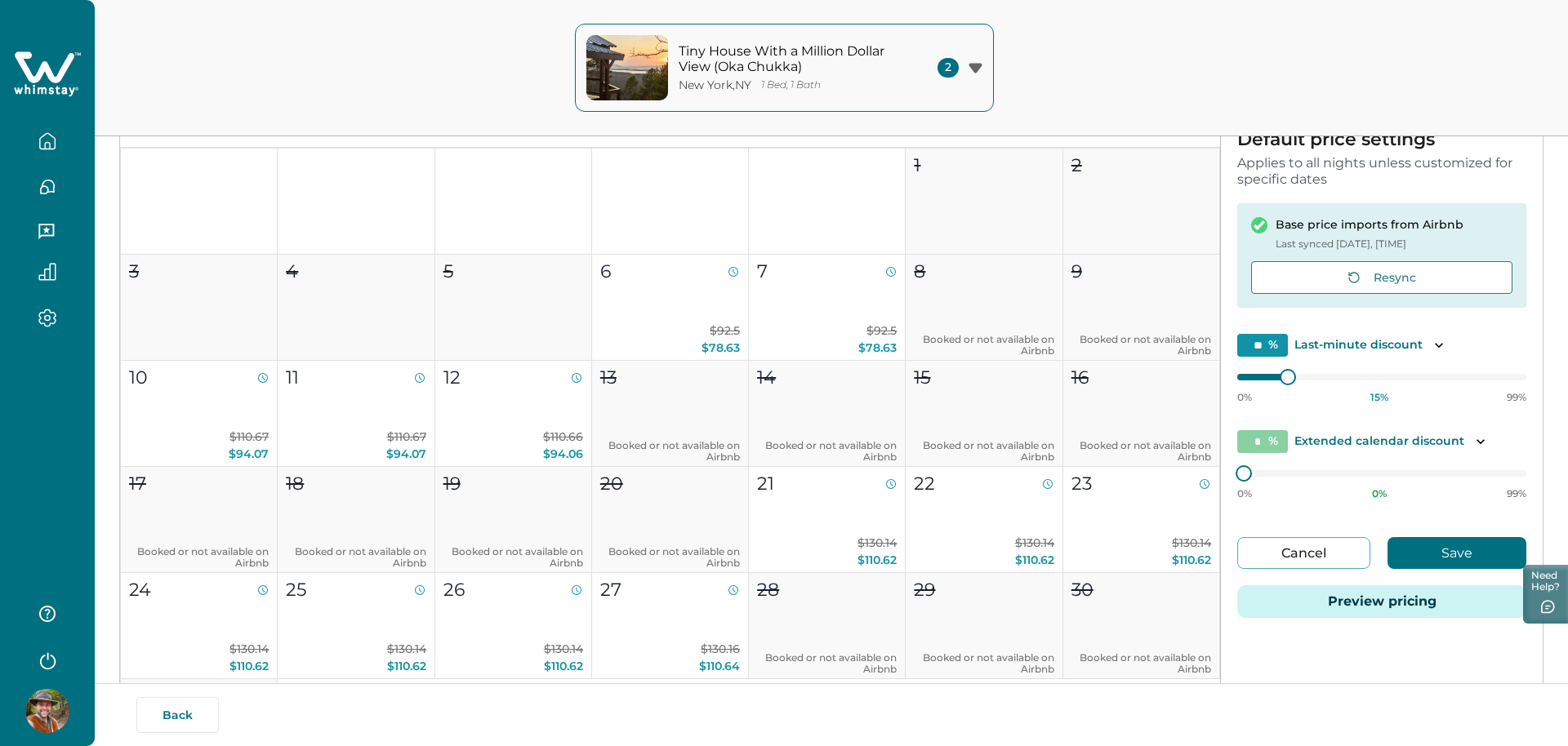 type 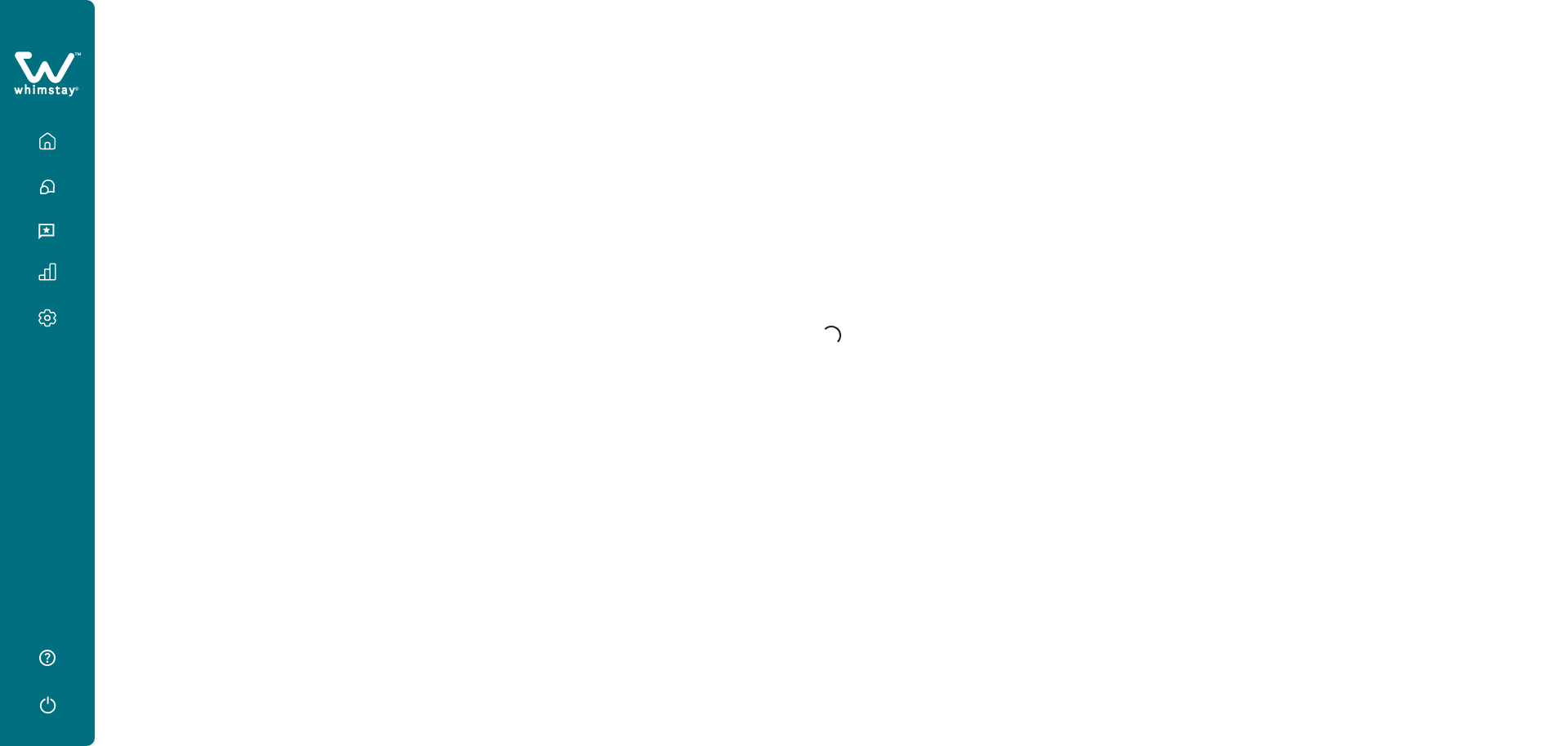 scroll, scrollTop: 0, scrollLeft: 0, axis: both 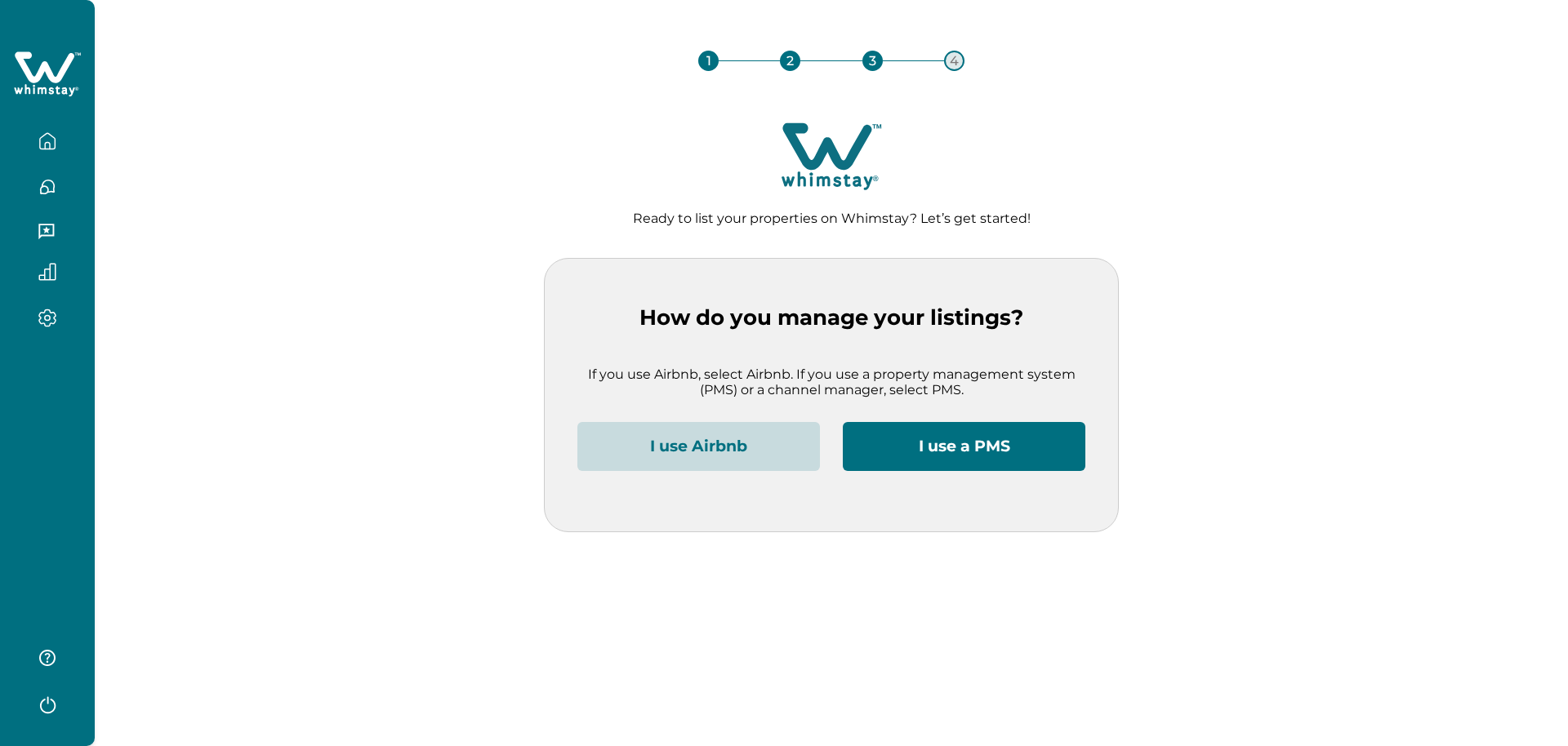 click on "I use Airbnb" at bounding box center [698, 446] 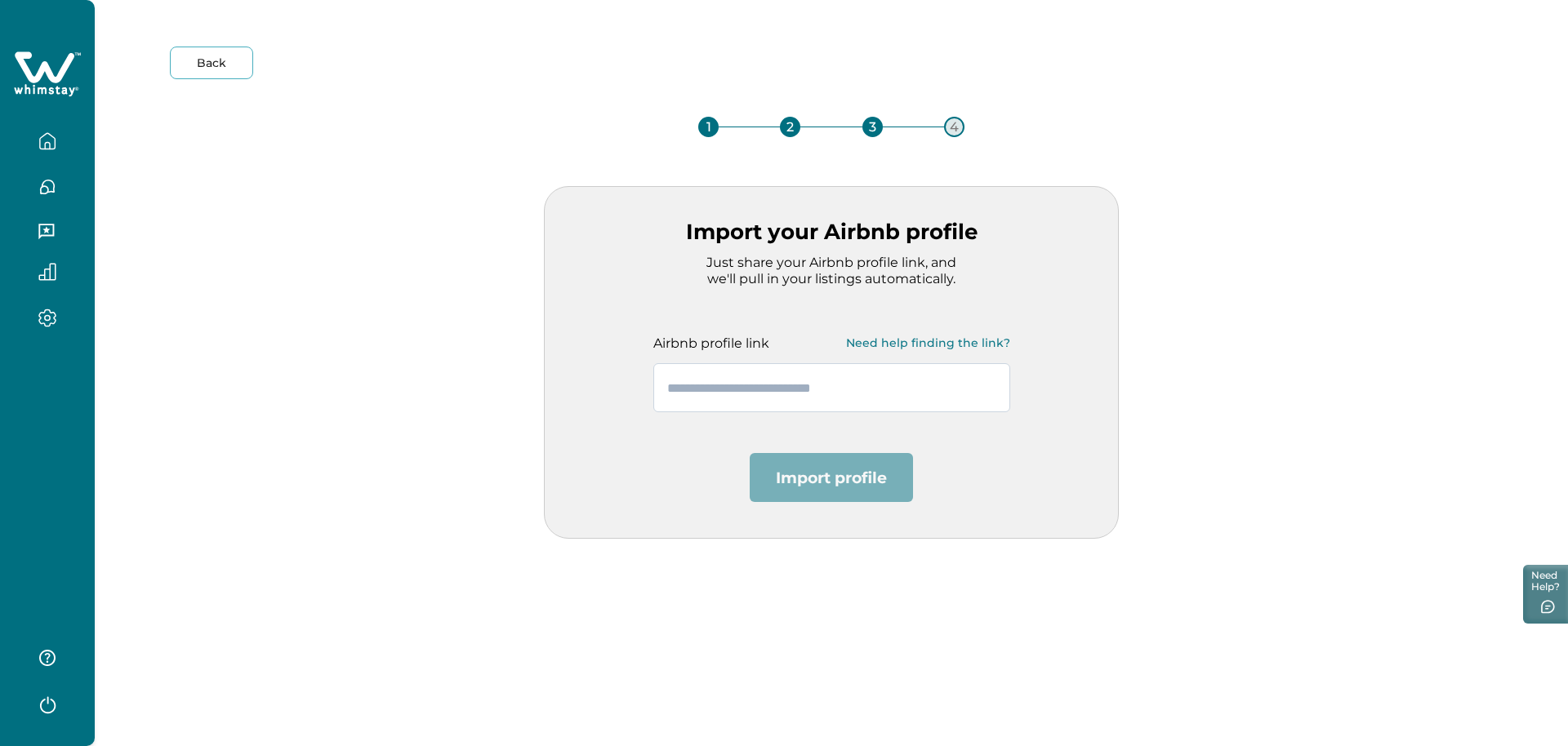 click at bounding box center (831, 388) 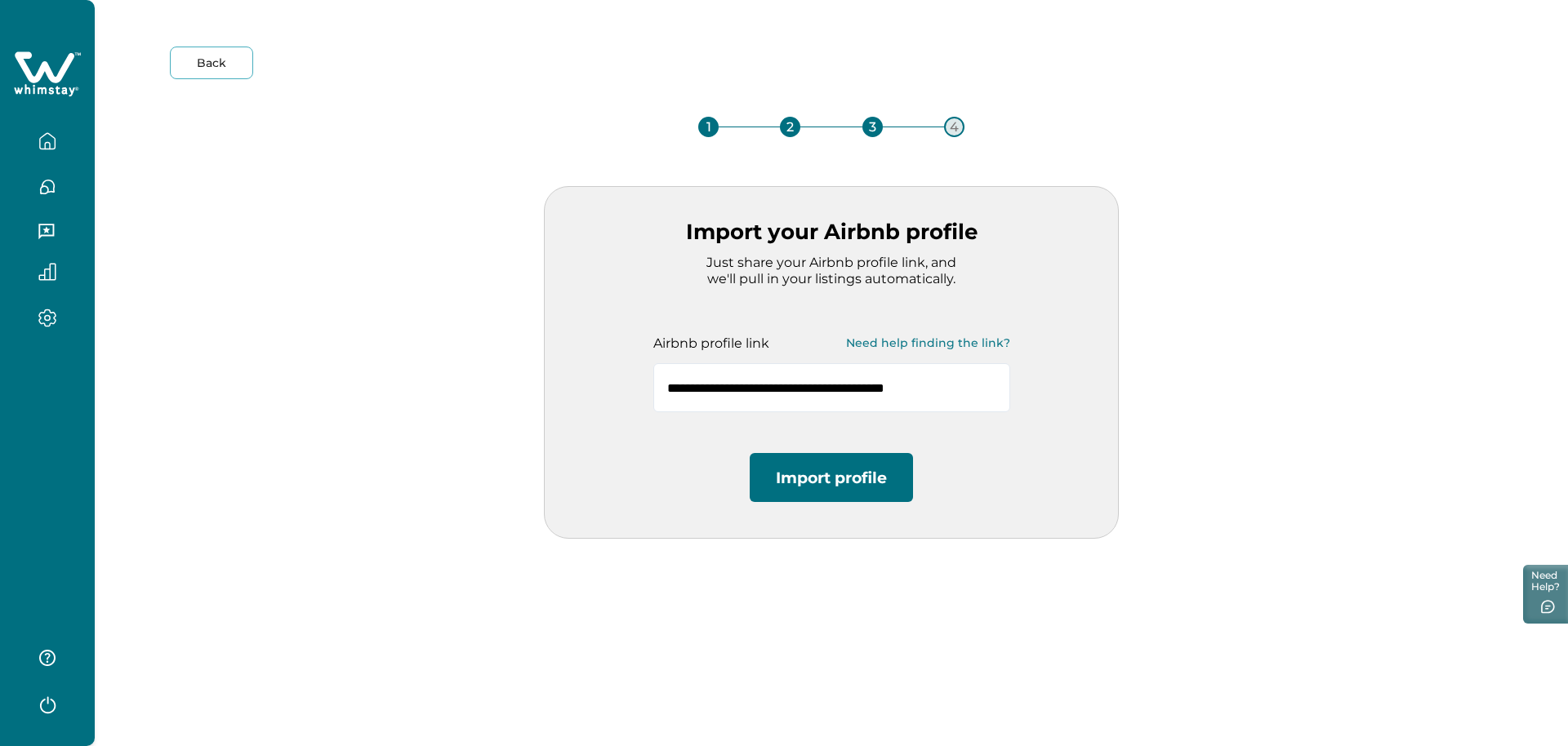 type on "**********" 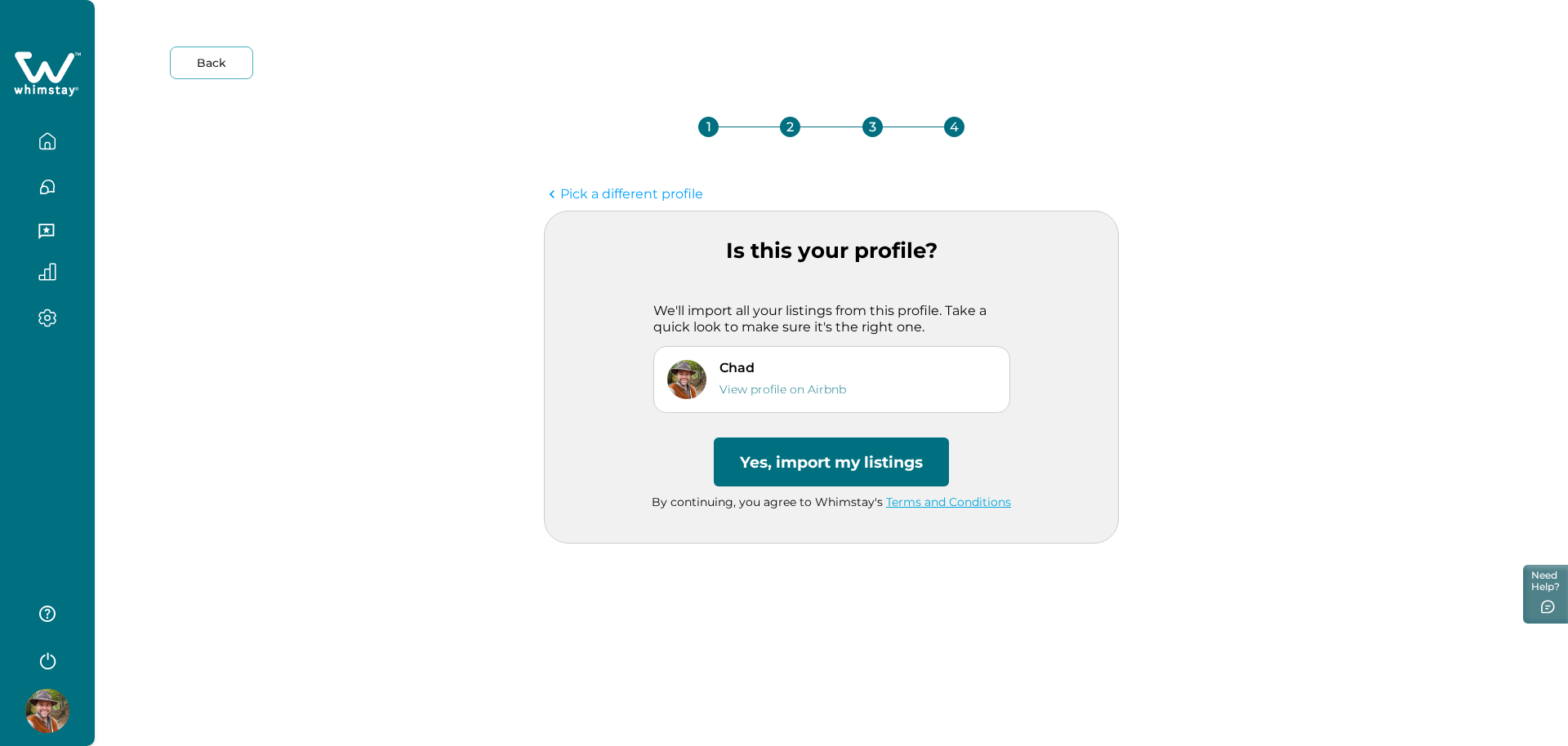click on "Yes, import my listings" at bounding box center (831, 462) 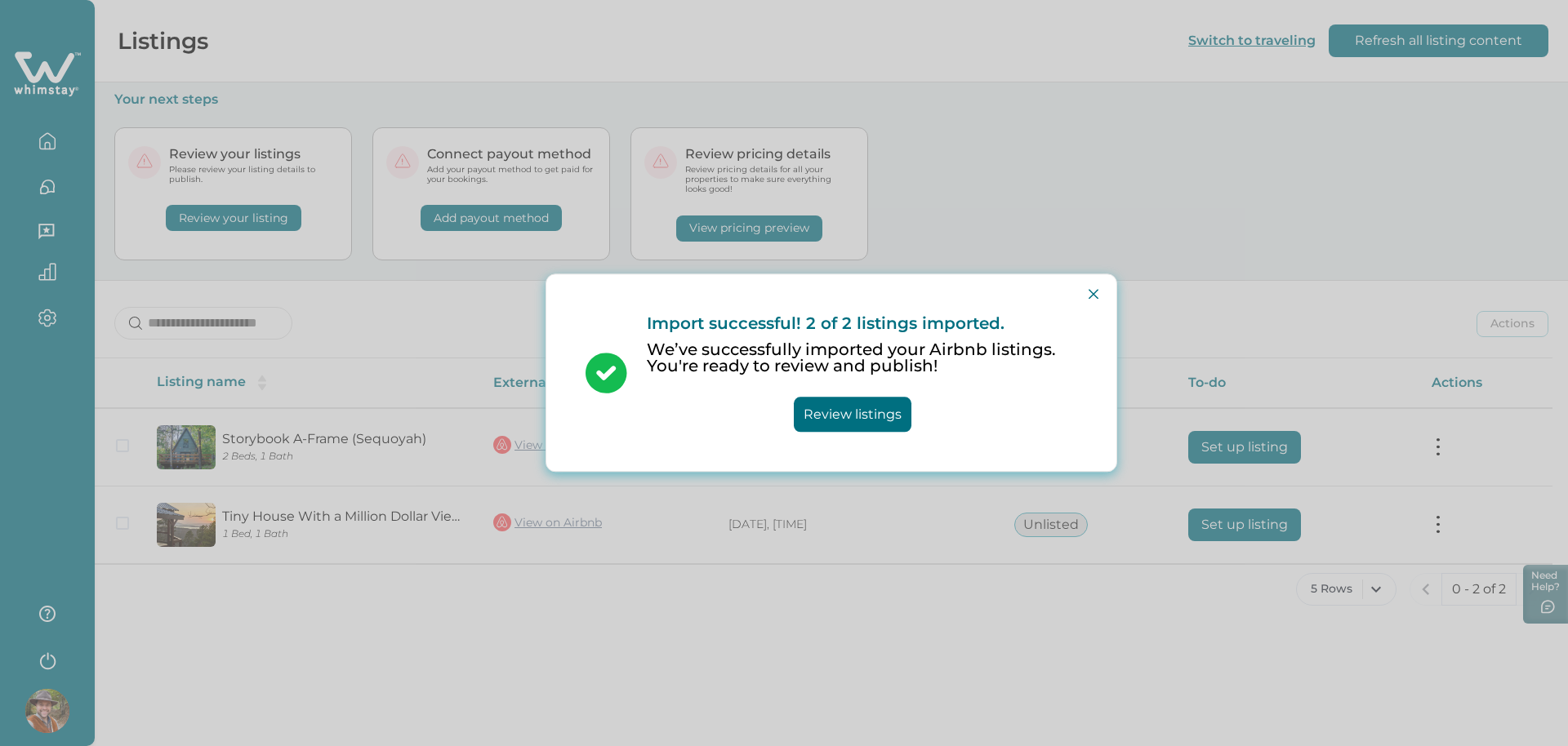 click on "Review listings" at bounding box center [853, 415] 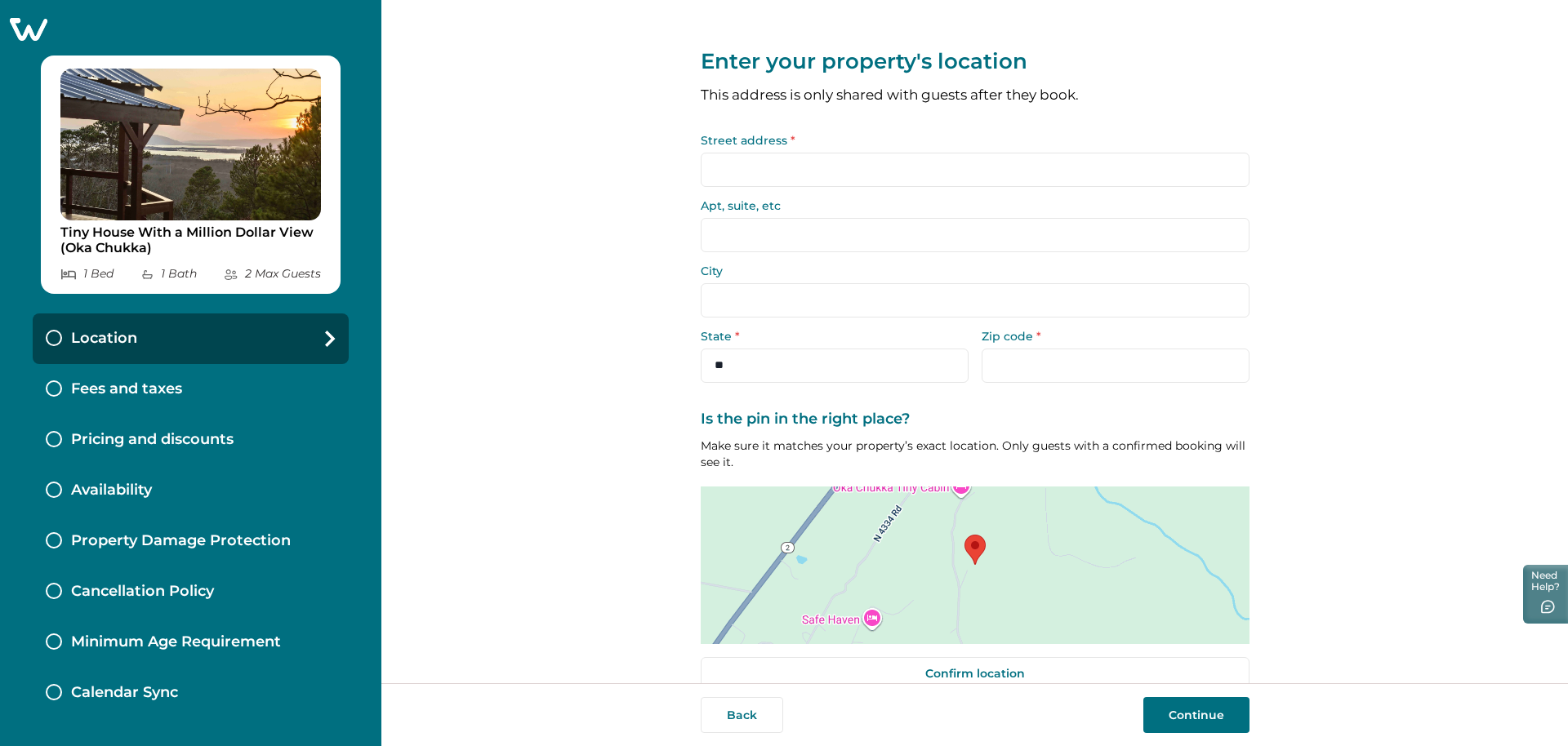 click on "Street address *" at bounding box center [975, 170] 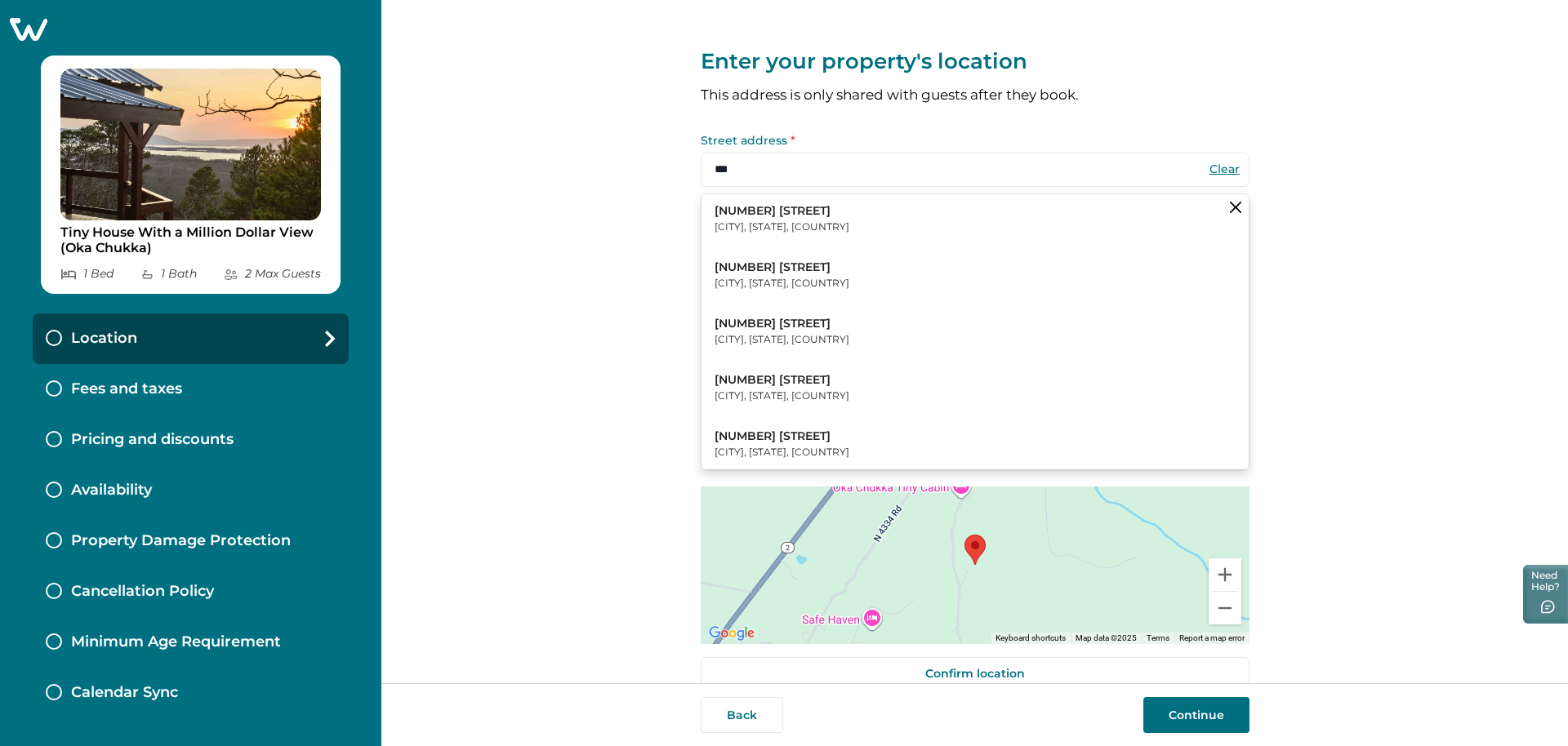 click on "[CITY], [STATE], [COUNTRY]" at bounding box center (782, 227) 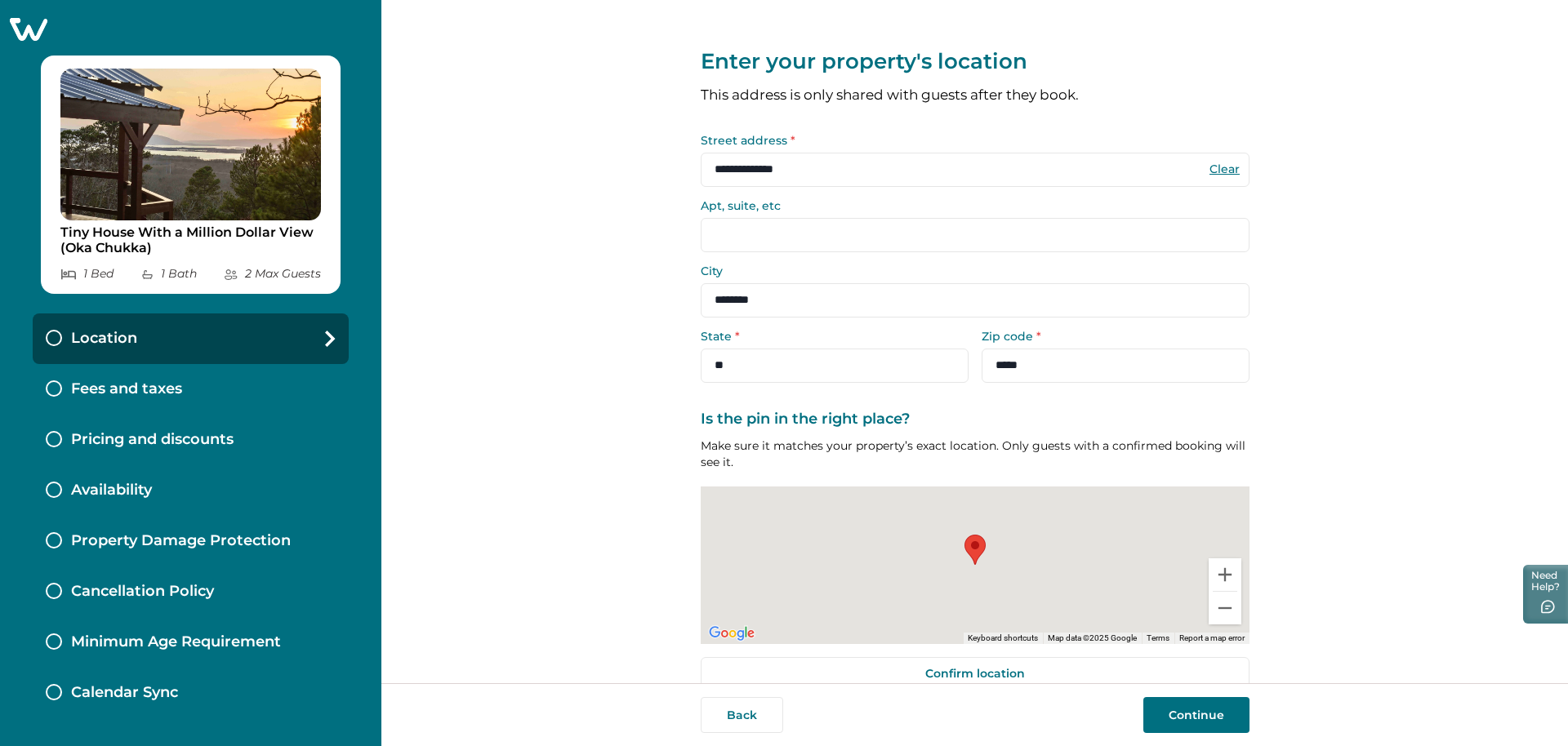 click on "Continue" at bounding box center (1196, 715) 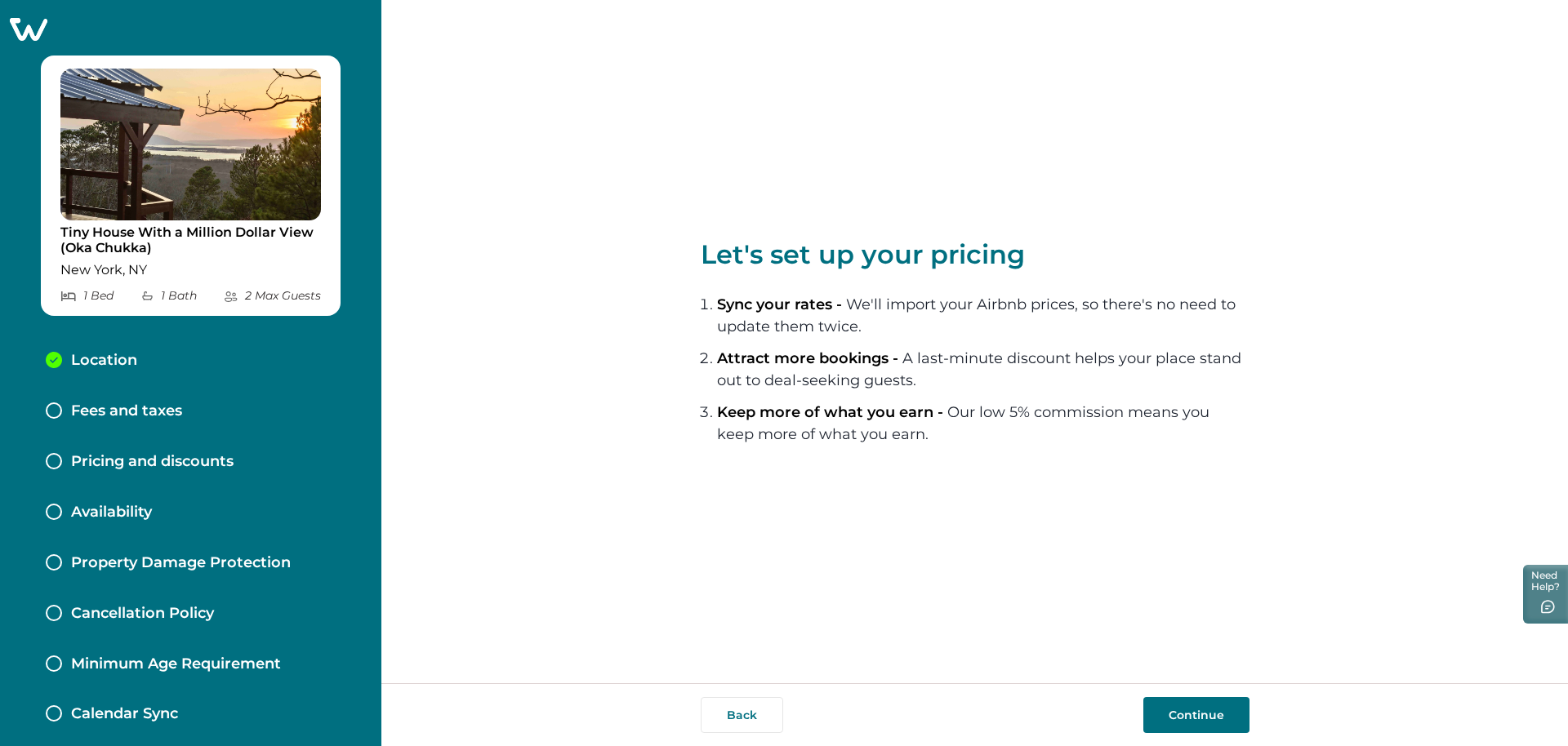 click on "Continue" at bounding box center [1196, 715] 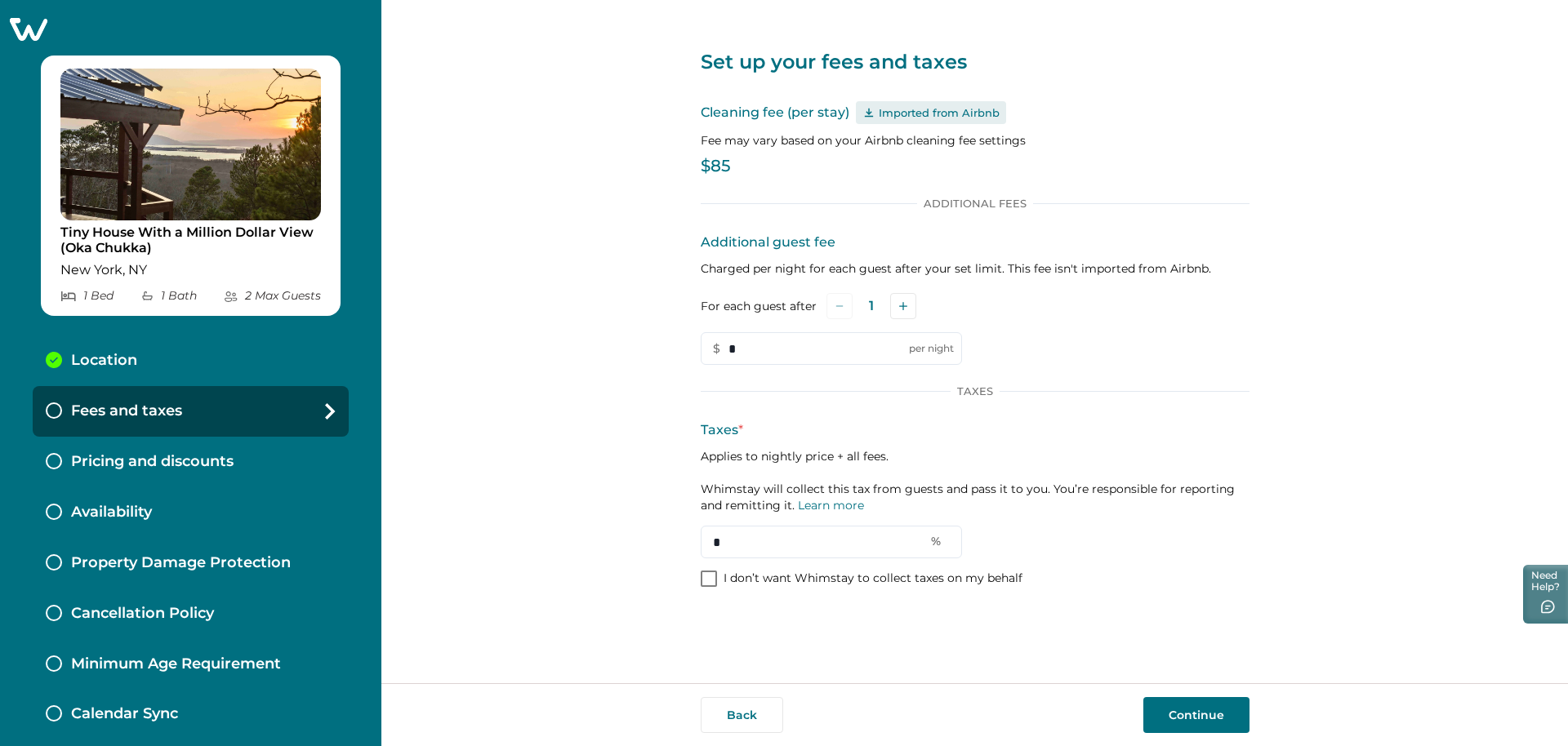click on "I don’t want Whimstay to collect taxes on my behalf" at bounding box center [873, 579] 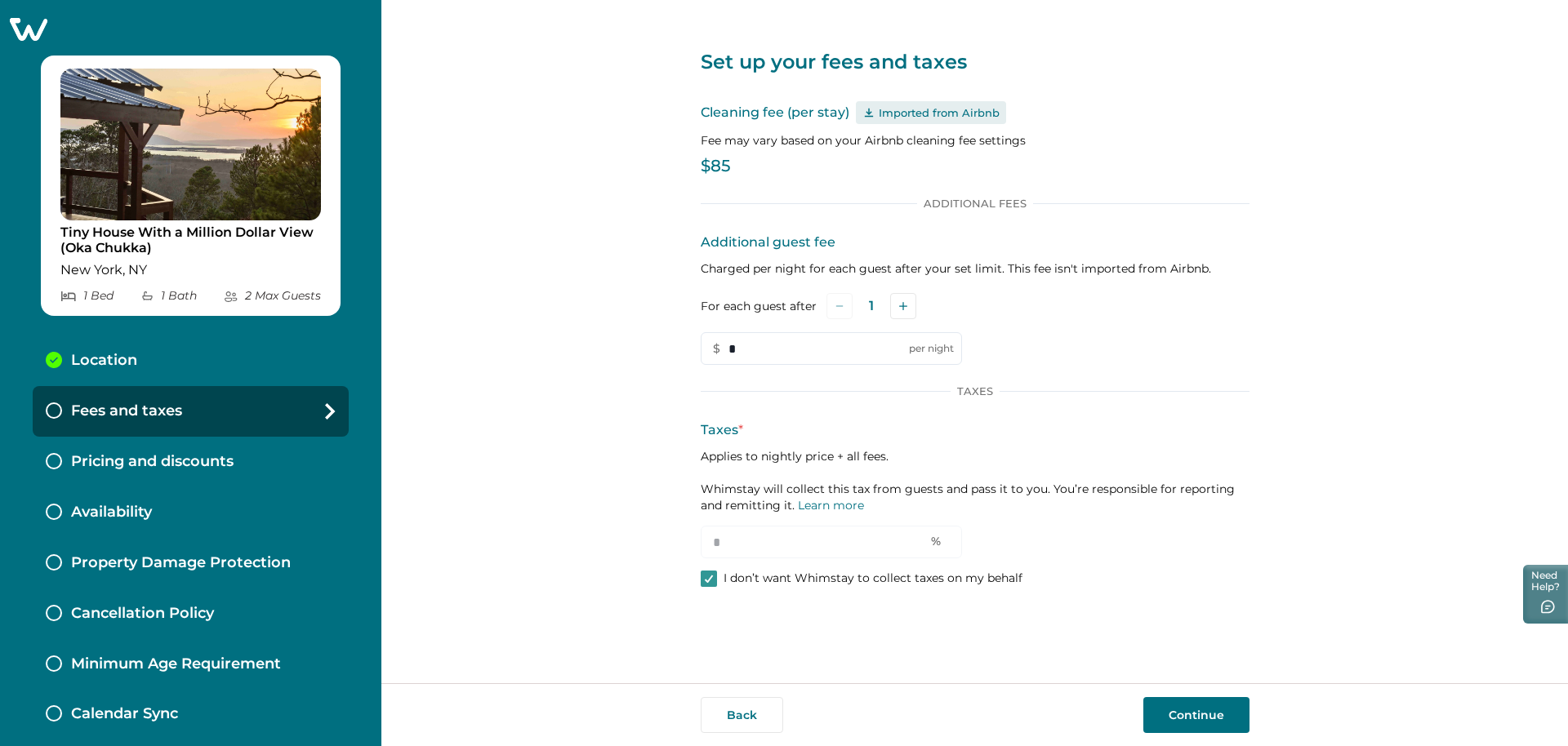 click on "Continue" at bounding box center [1196, 715] 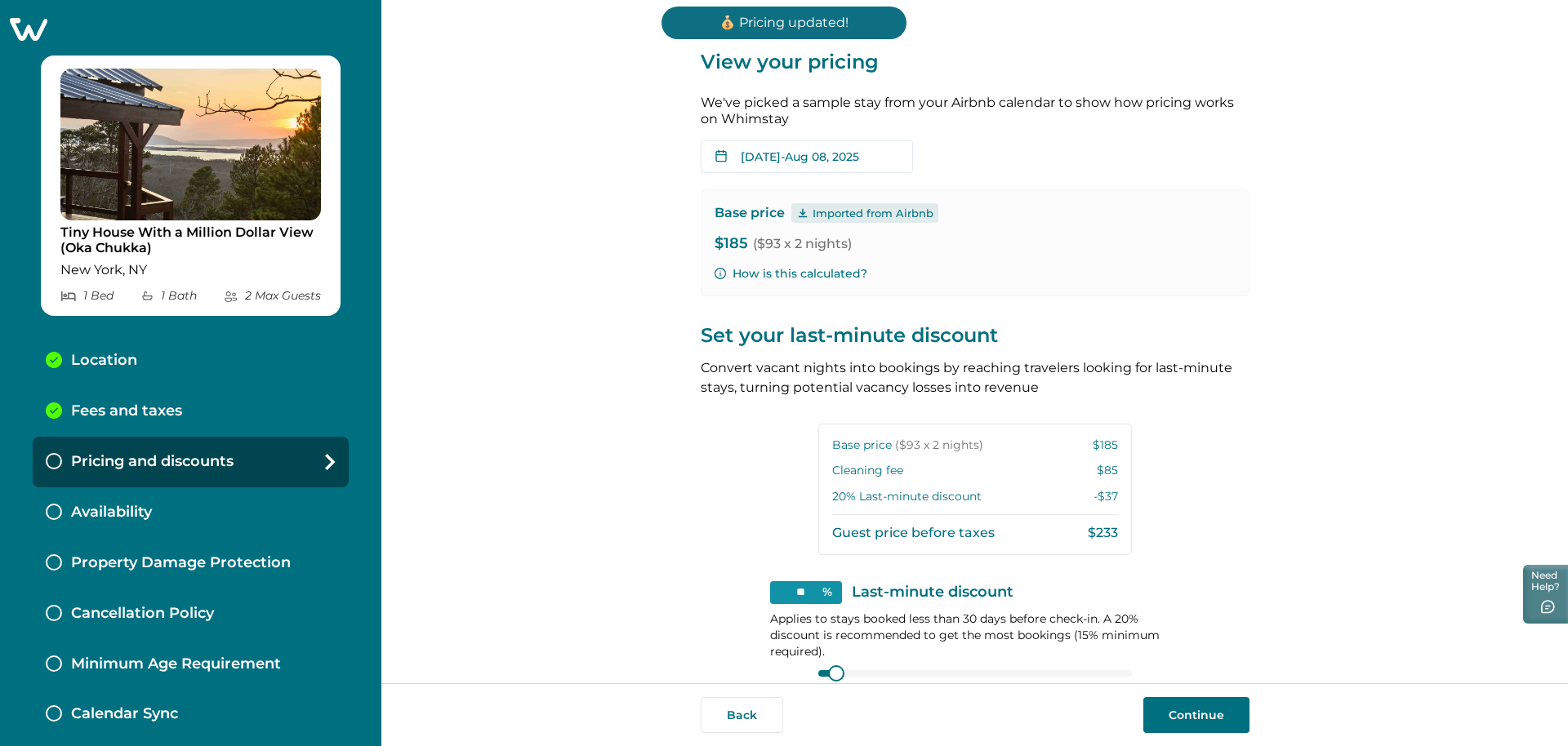 click on "Continue" at bounding box center [1196, 715] 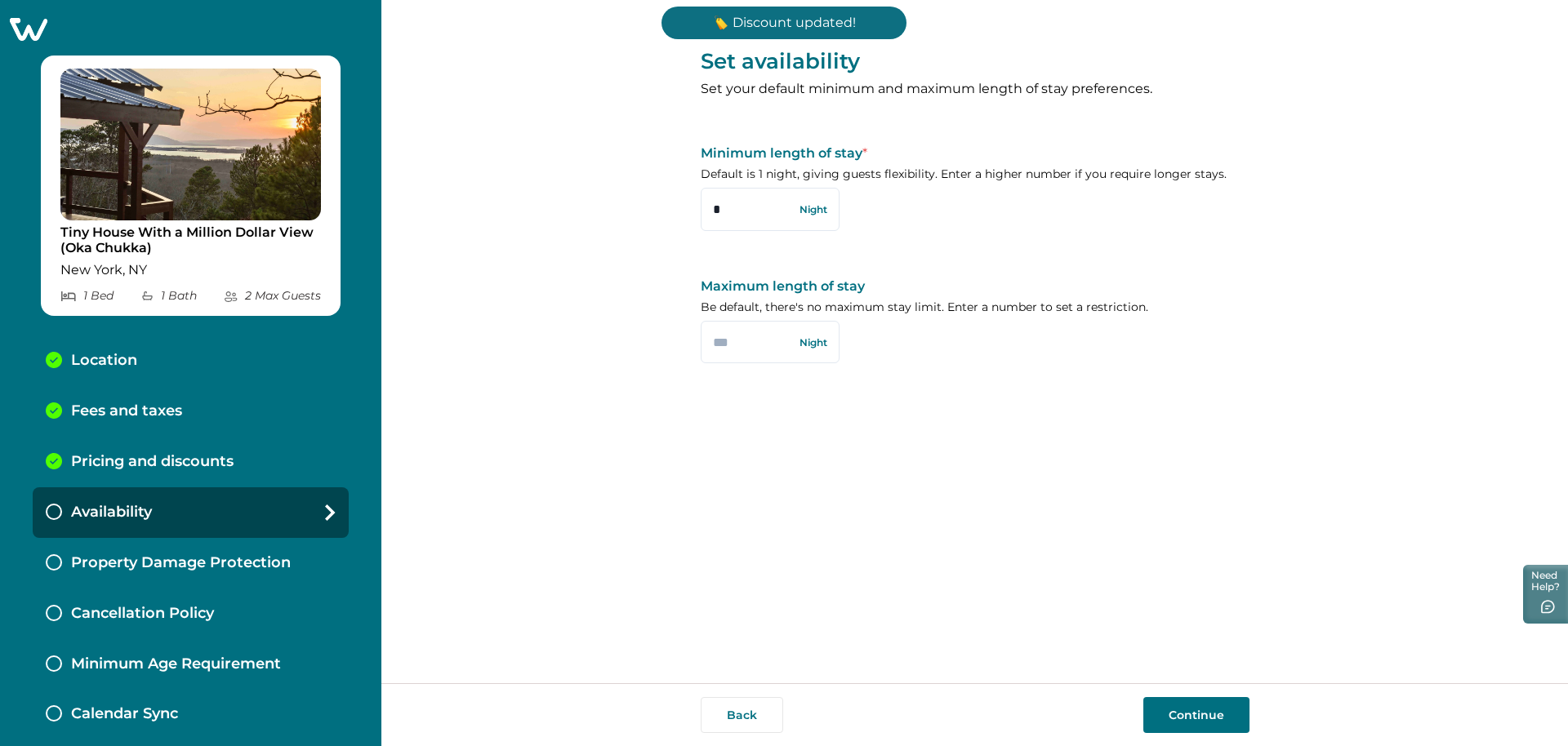 click on "Continue" at bounding box center (1196, 715) 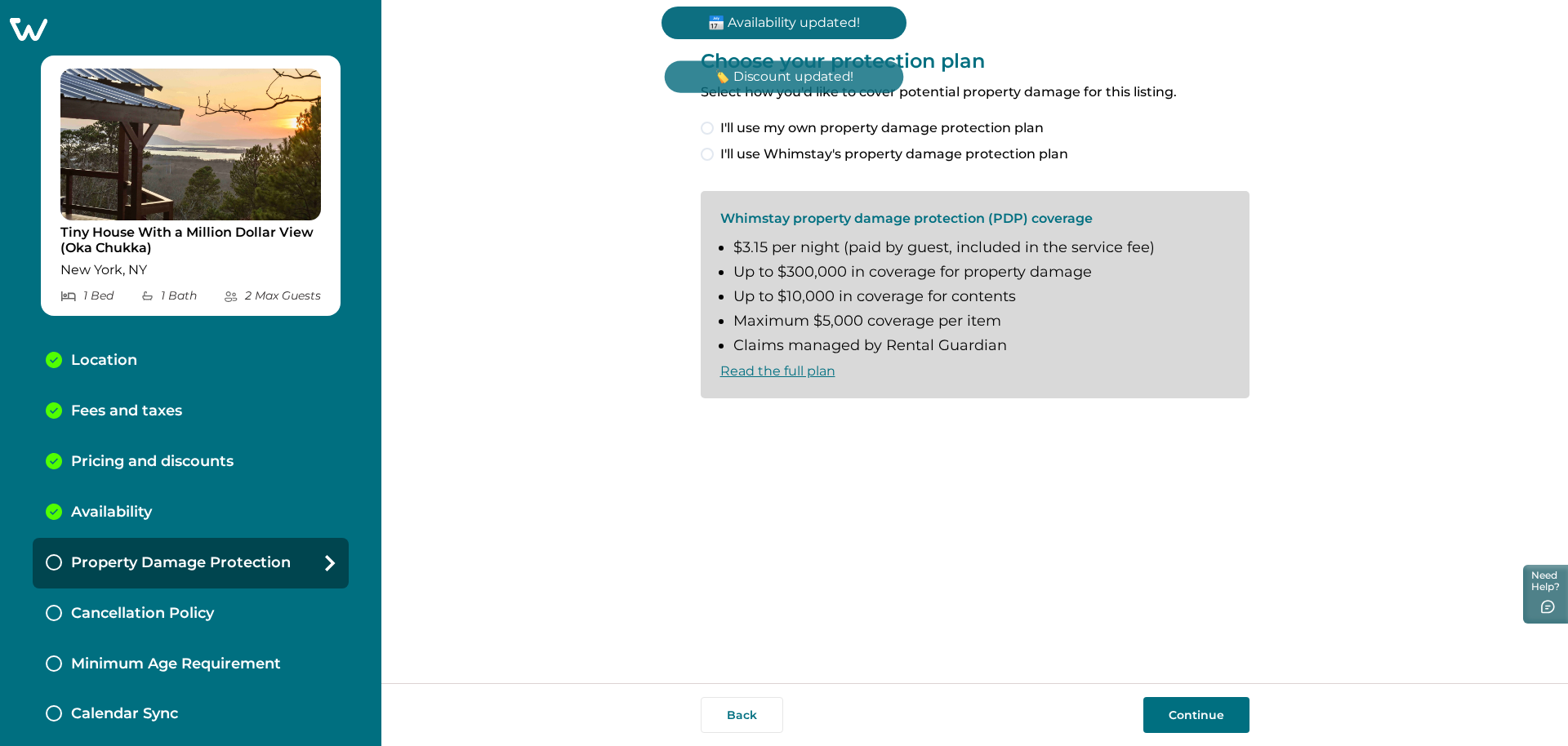 click on "I'll use my own property damage protection plan" at bounding box center [882, 128] 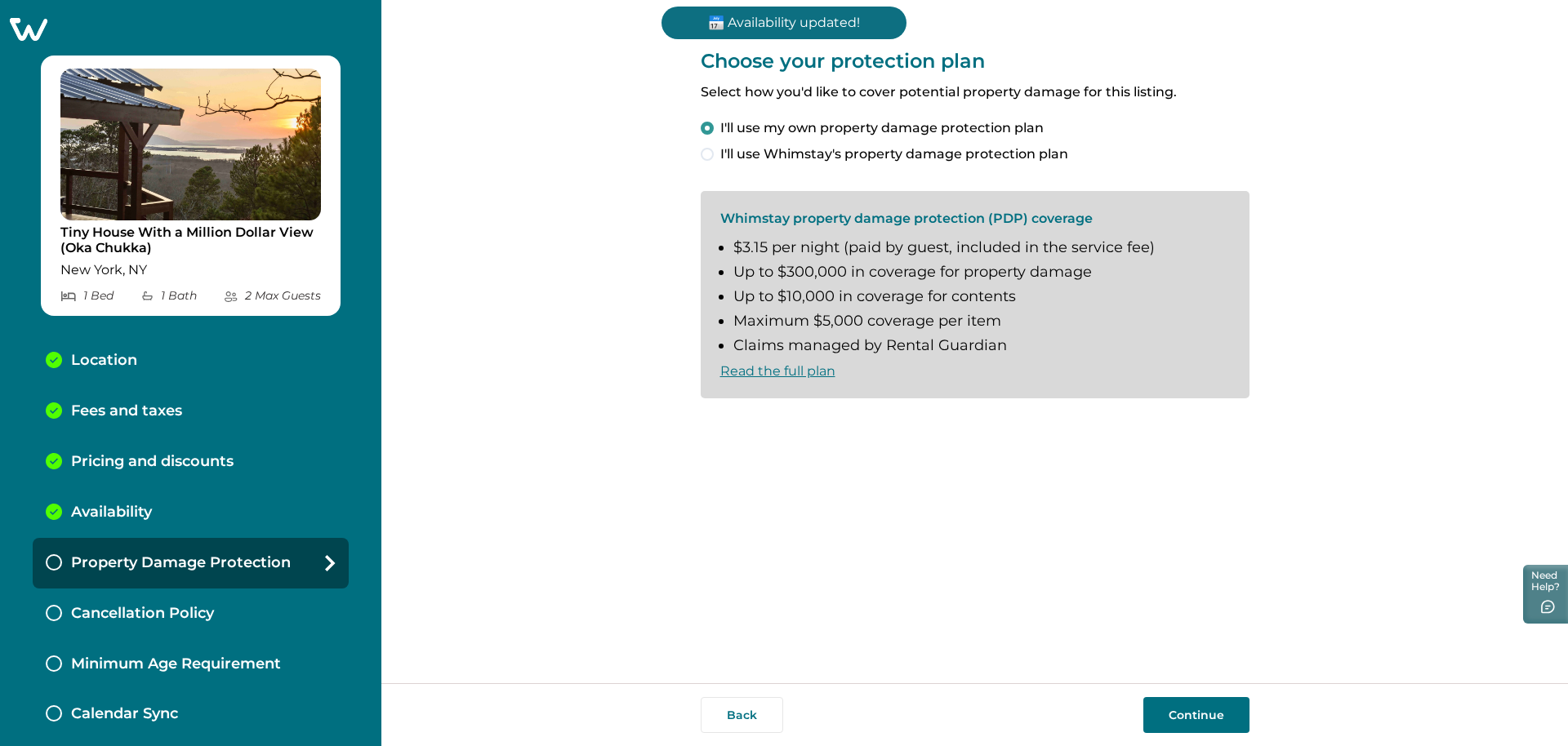 click on "Continue" at bounding box center [1196, 715] 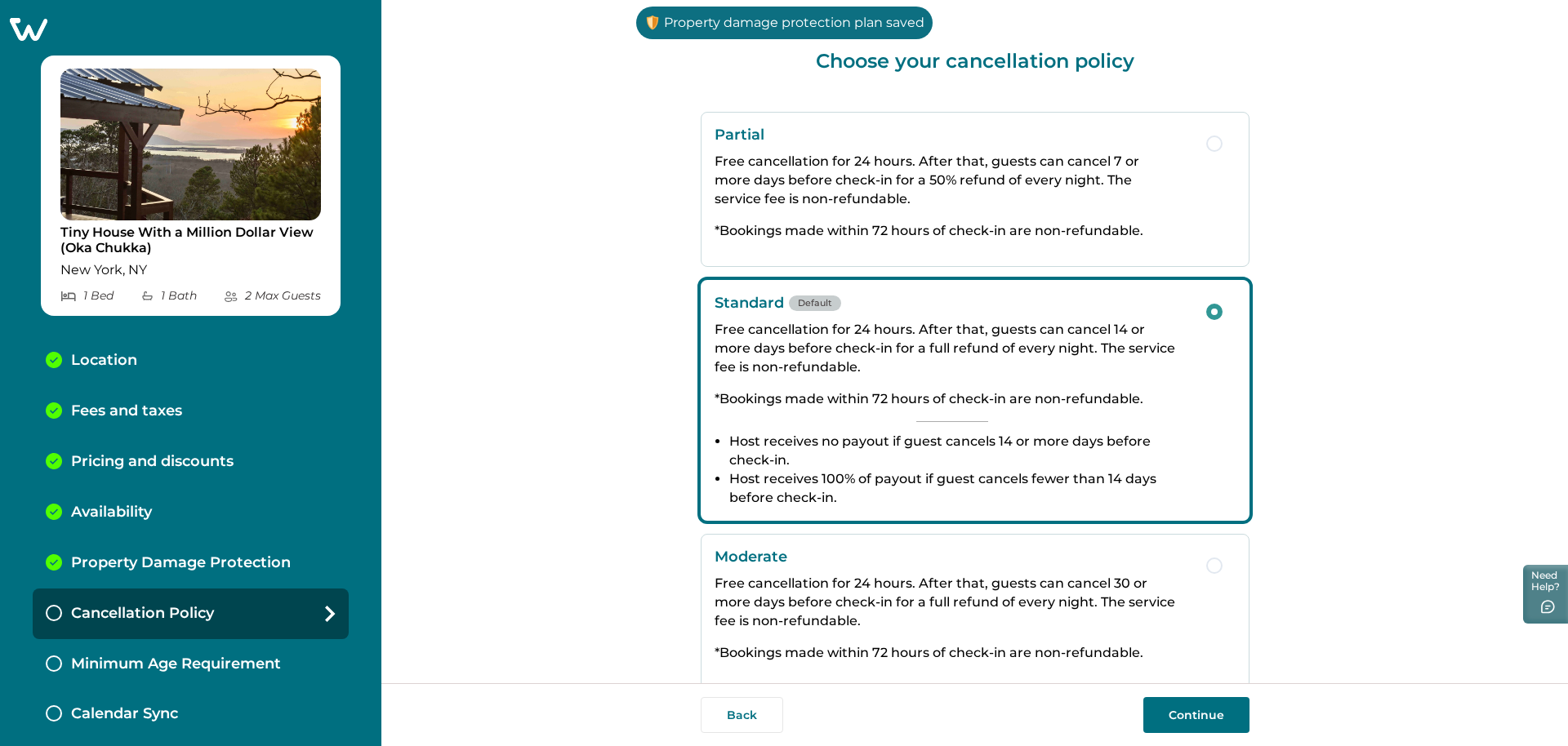 click on "Continue" at bounding box center (1196, 715) 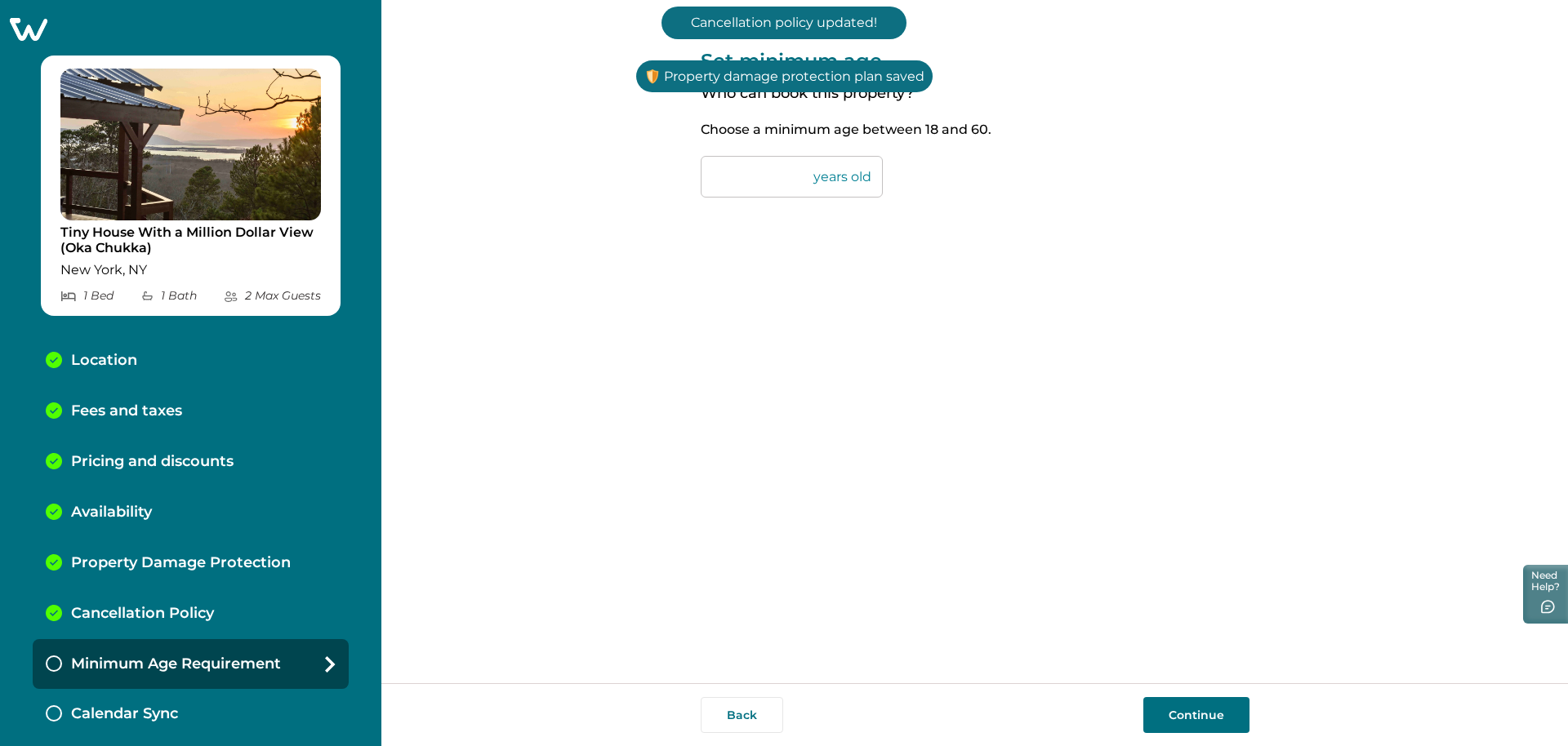 click on "Continue" at bounding box center (1196, 715) 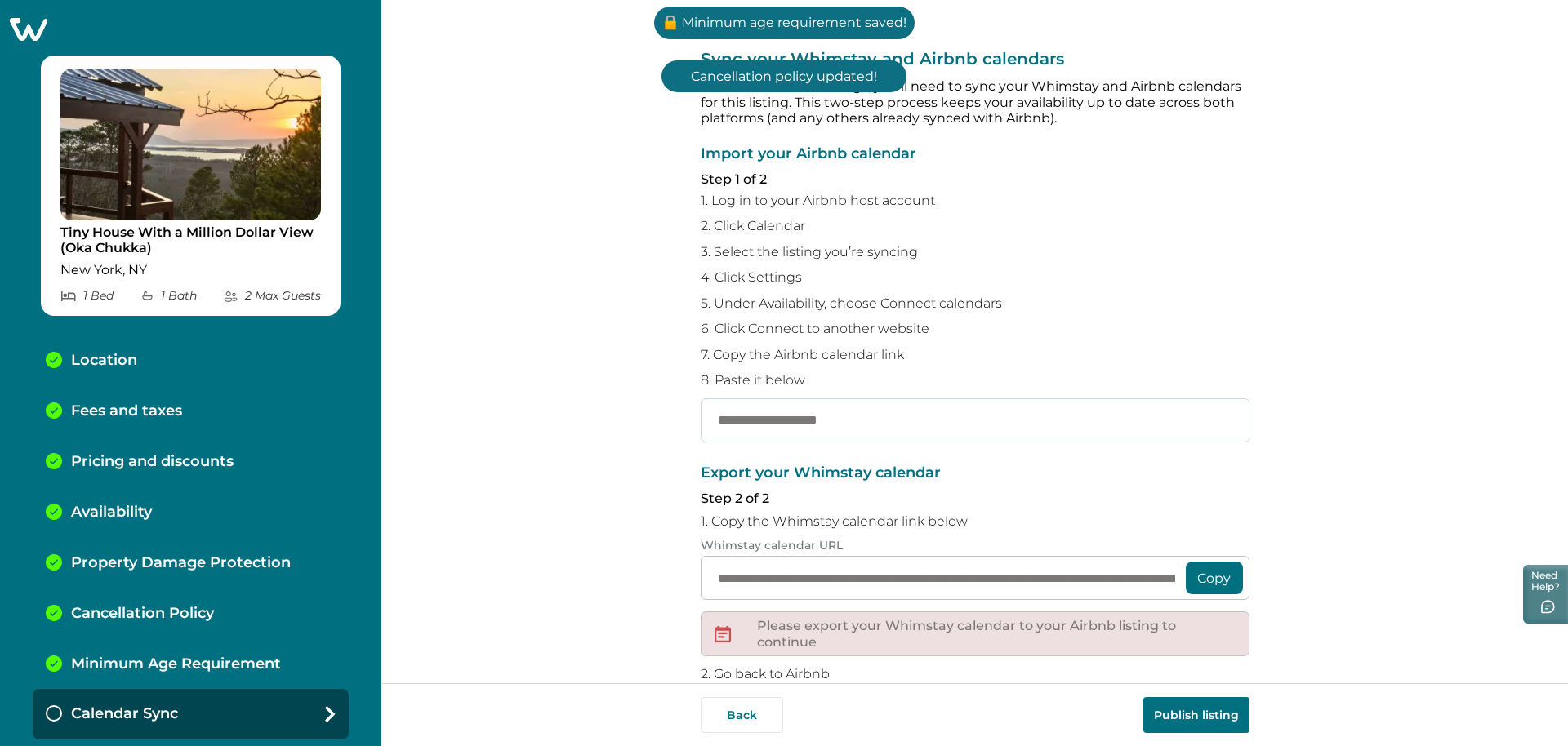 click at bounding box center [975, 420] 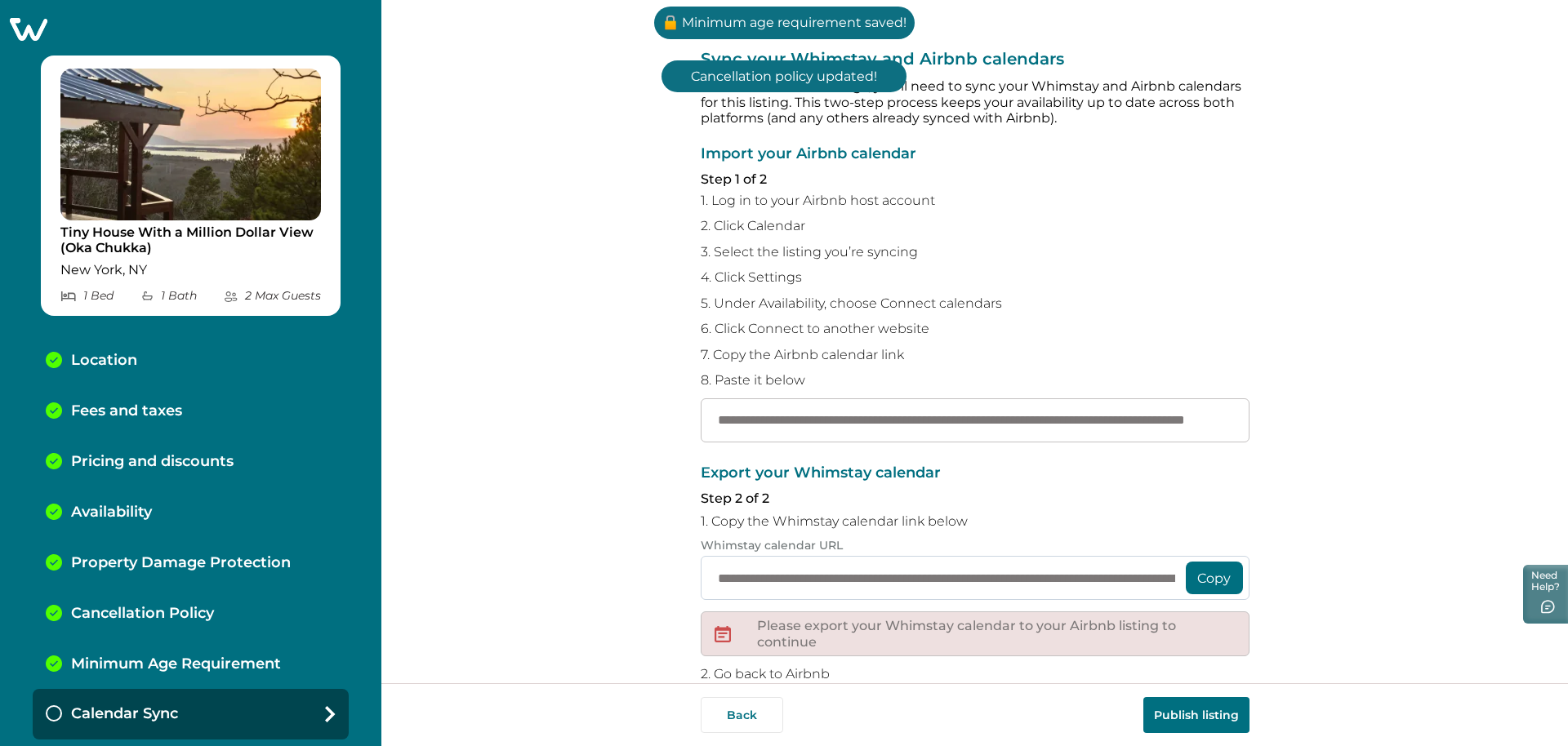scroll, scrollTop: 0, scrollLeft: 170, axis: horizontal 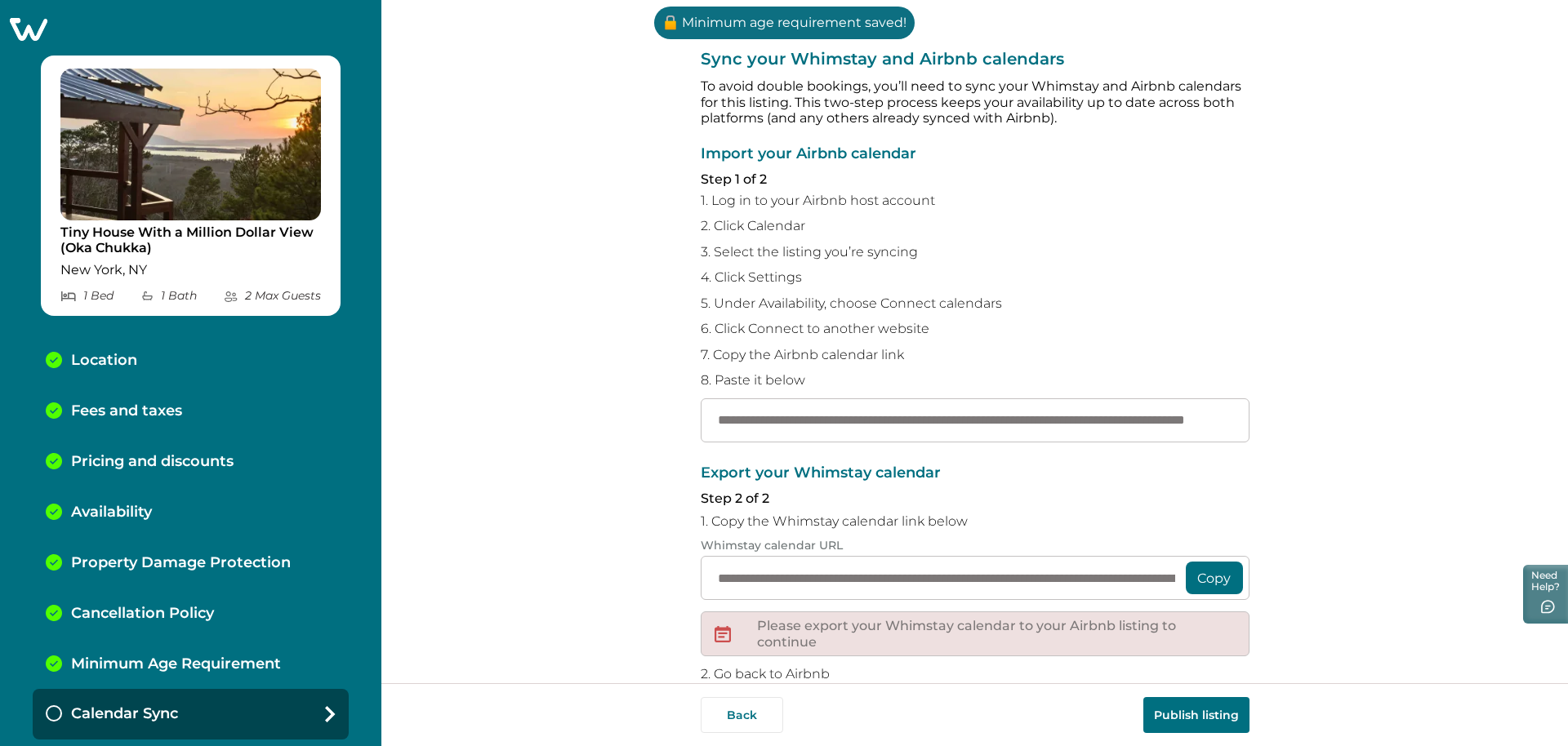 type on "**********" 